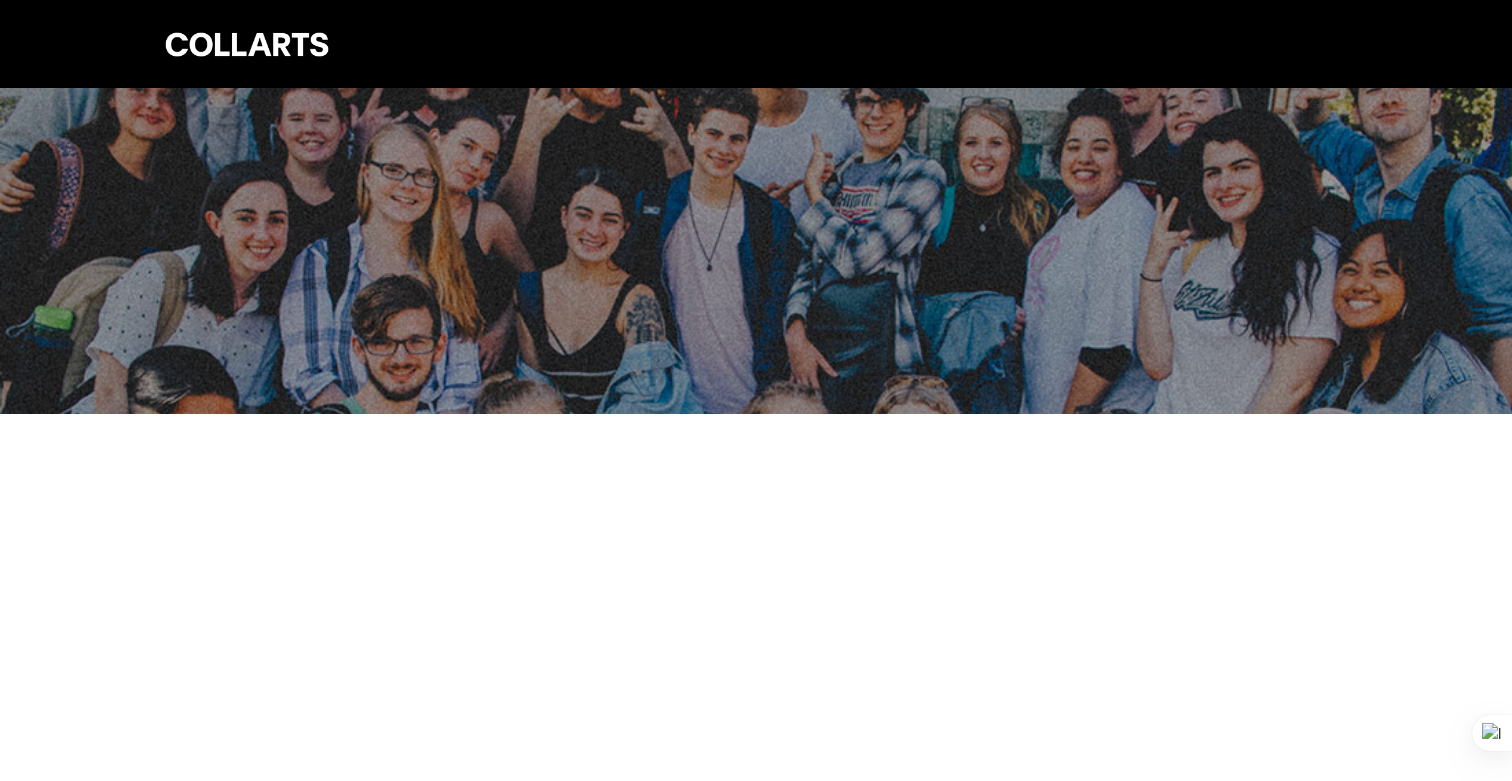 scroll, scrollTop: 0, scrollLeft: 0, axis: both 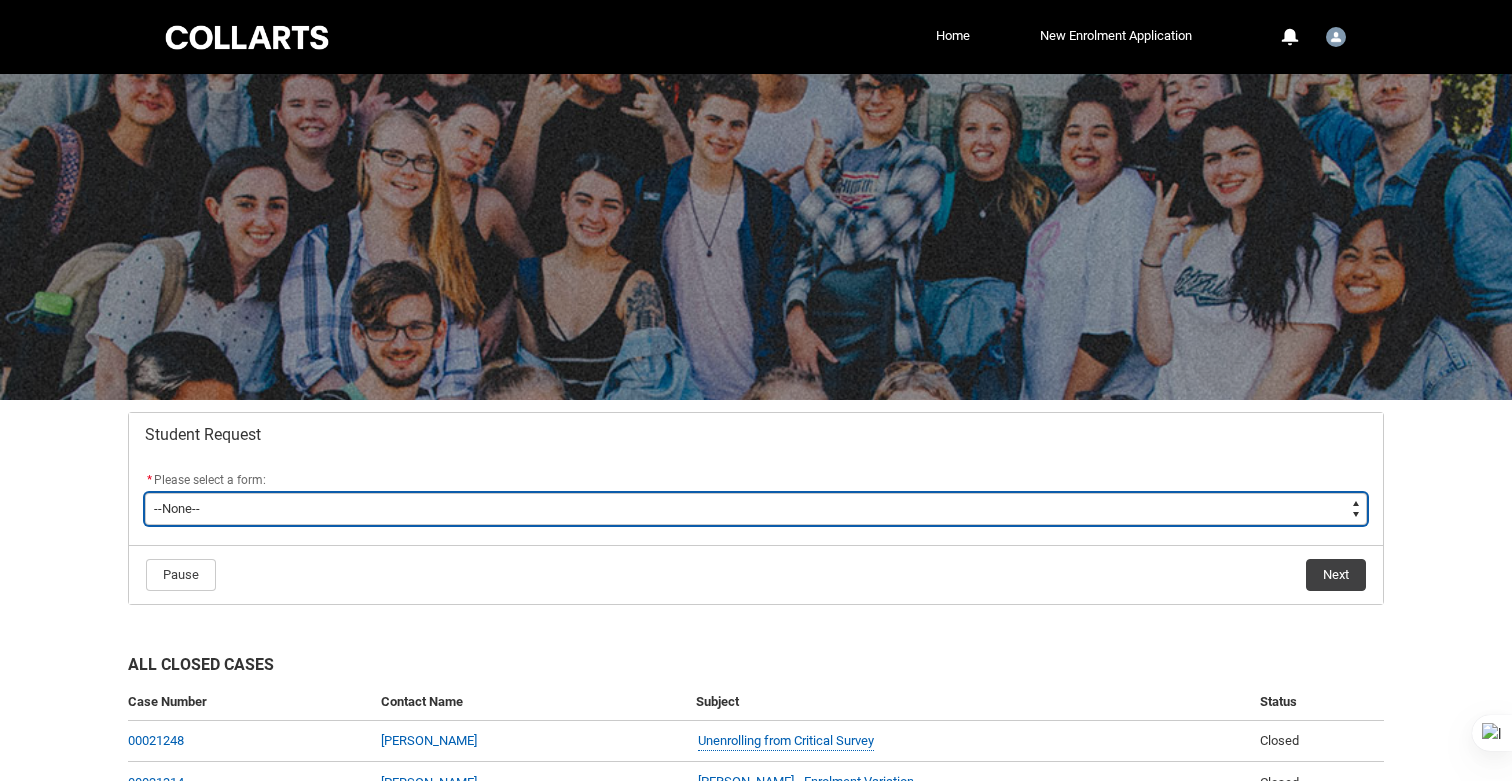 click on "--None-- Academic Transcript Application to Appeal Assignment Extension Course Credit / RPL Course Transfer Deferral / Leave of Absence Enrolment Variation Grievance Reasonable Adjustment Return to Study Application Special Consideration Tuition Fee Refund Withdraw & Cancel Enrolment General Enquiry FEE-HELP Exemption Form Financial Hardship Program" at bounding box center (756, 509) 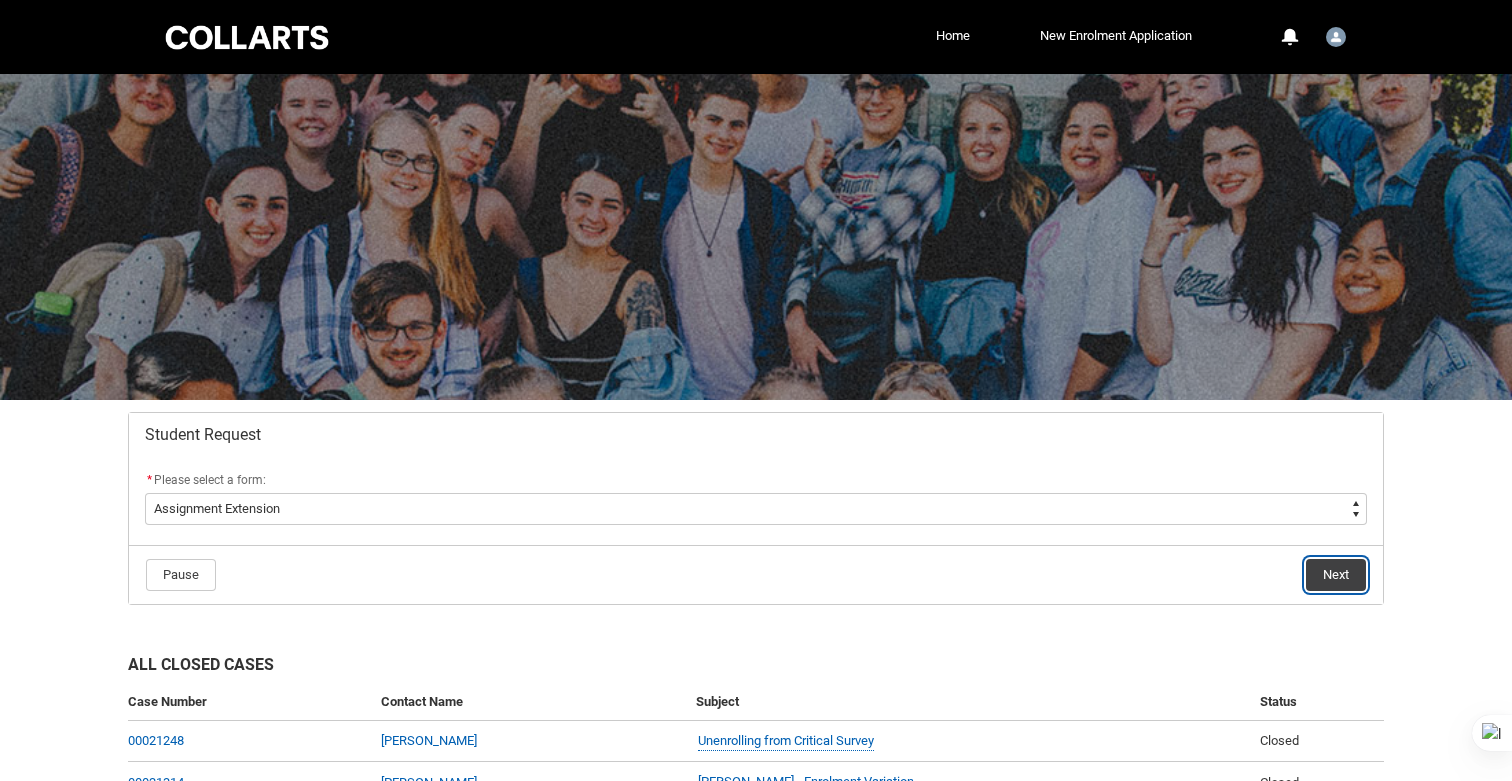 click on "Next" 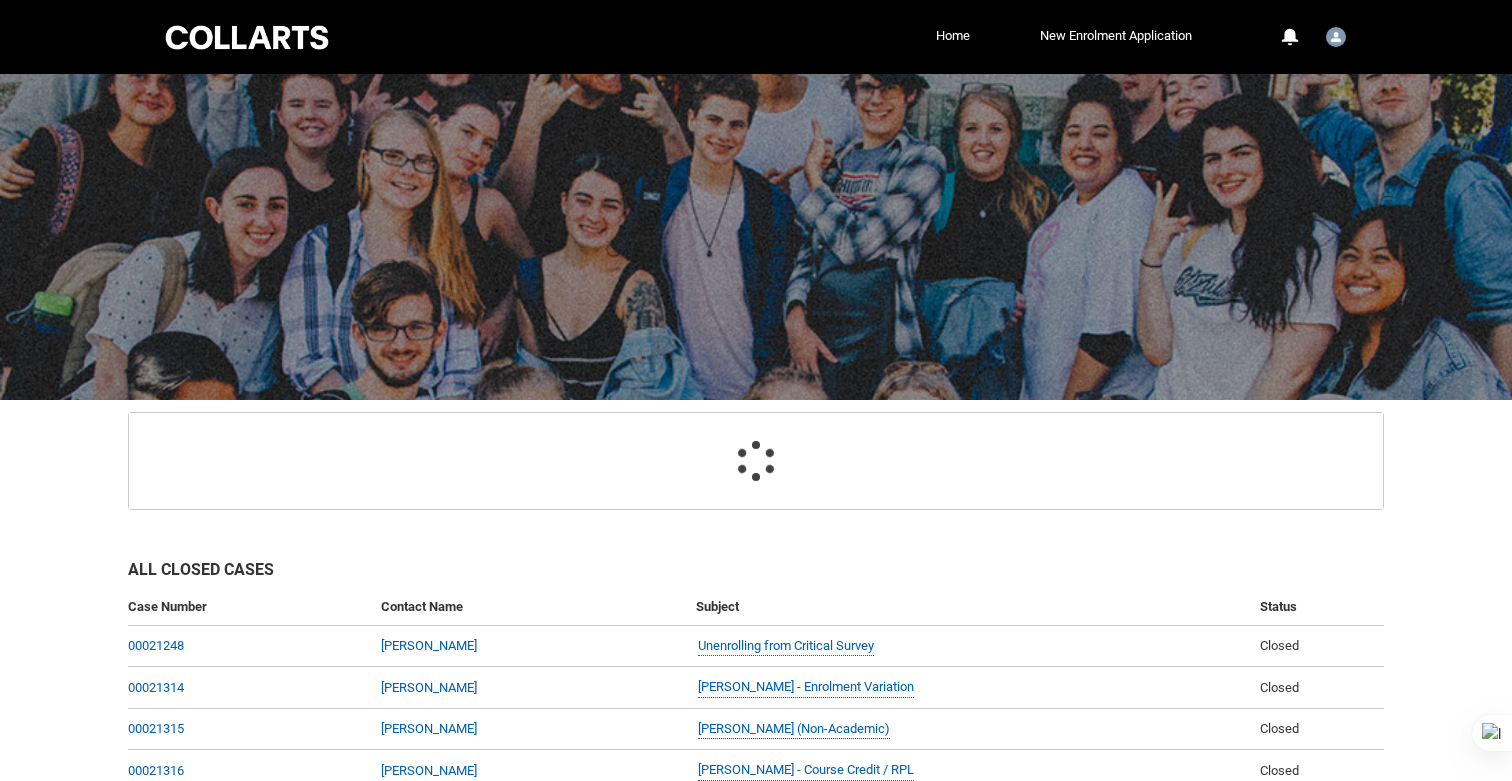 scroll, scrollTop: 213, scrollLeft: 0, axis: vertical 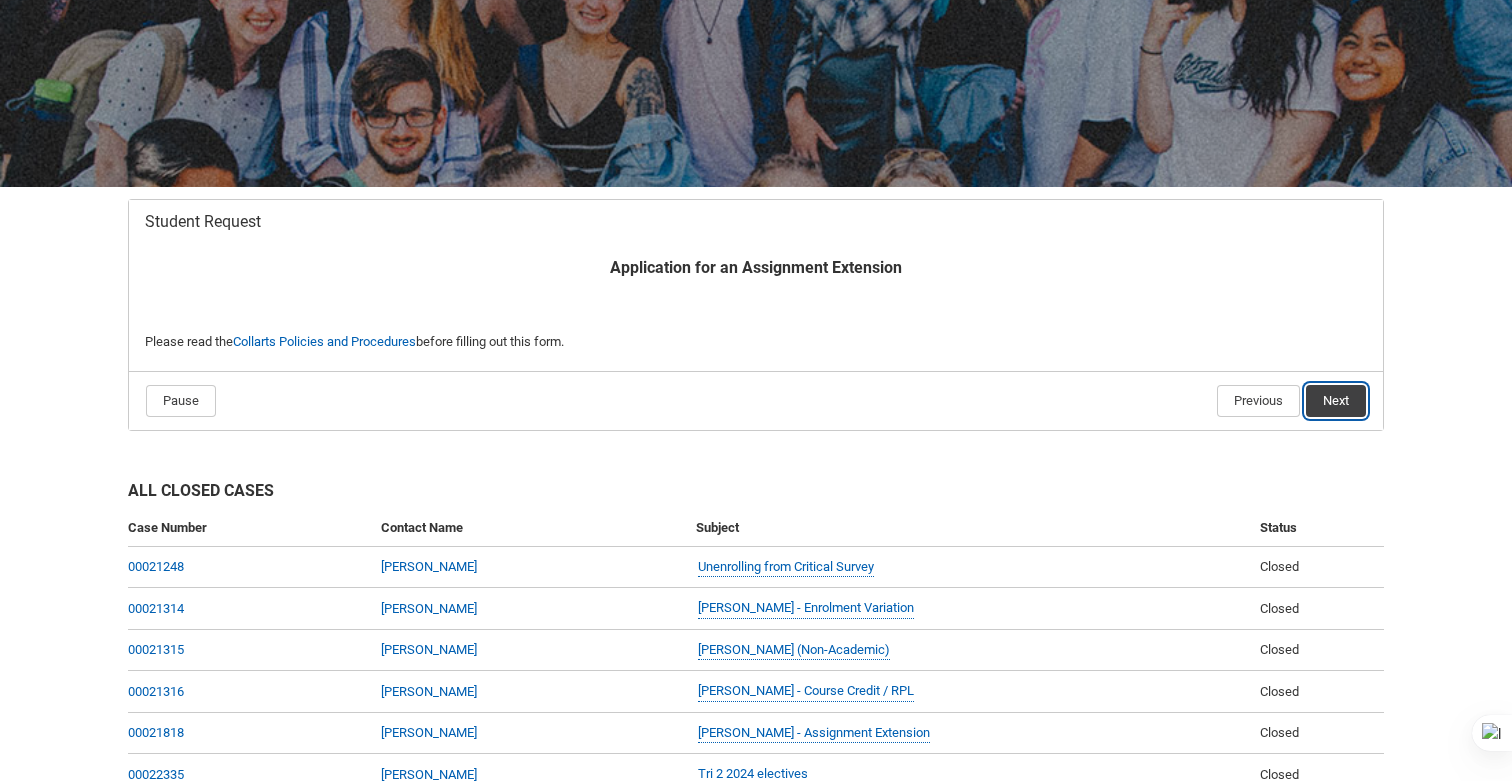 click on "Next" 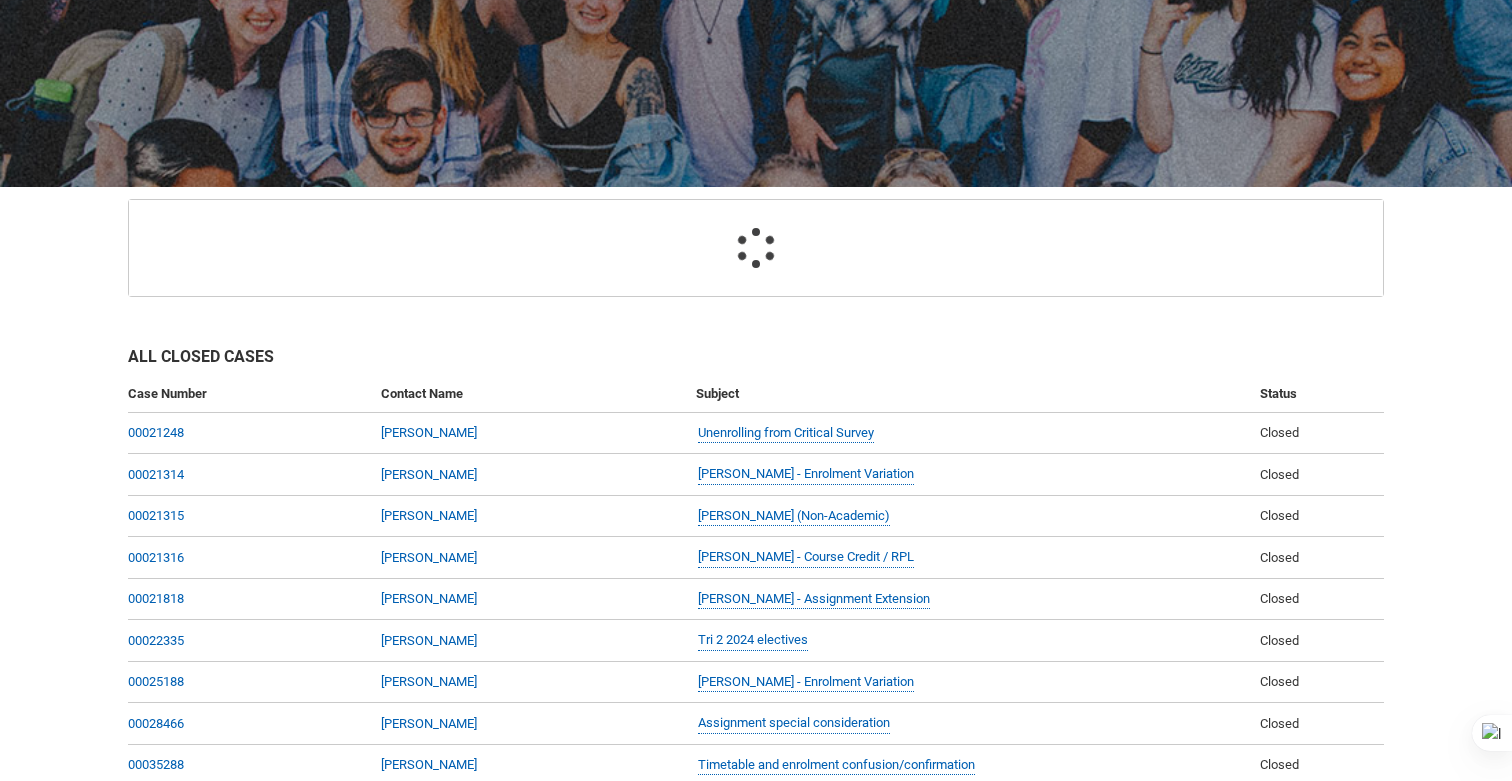 click on "Status" at bounding box center (1318, 394) 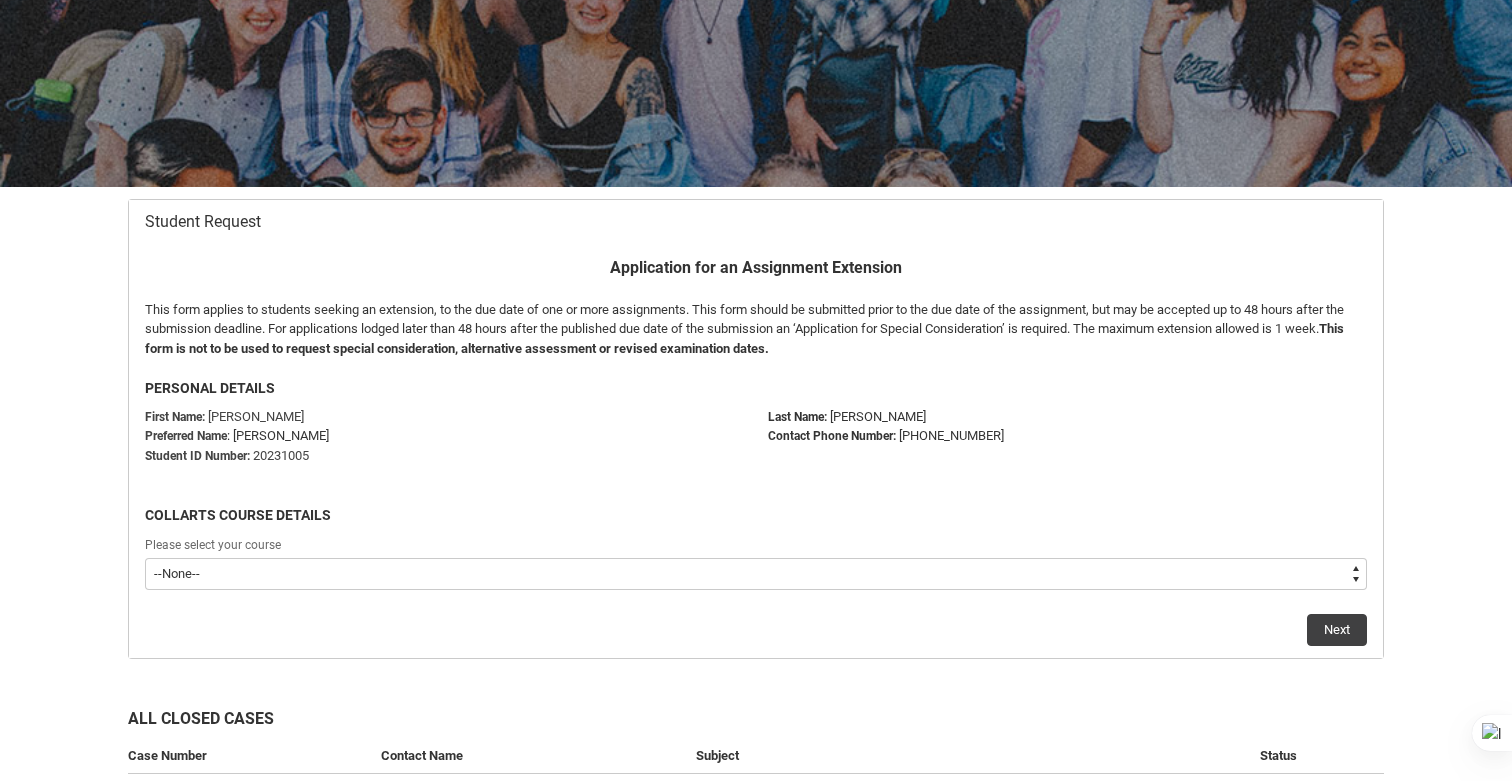 click on "--None-- Bachelor of Audio Production V2" at bounding box center (756, 574) 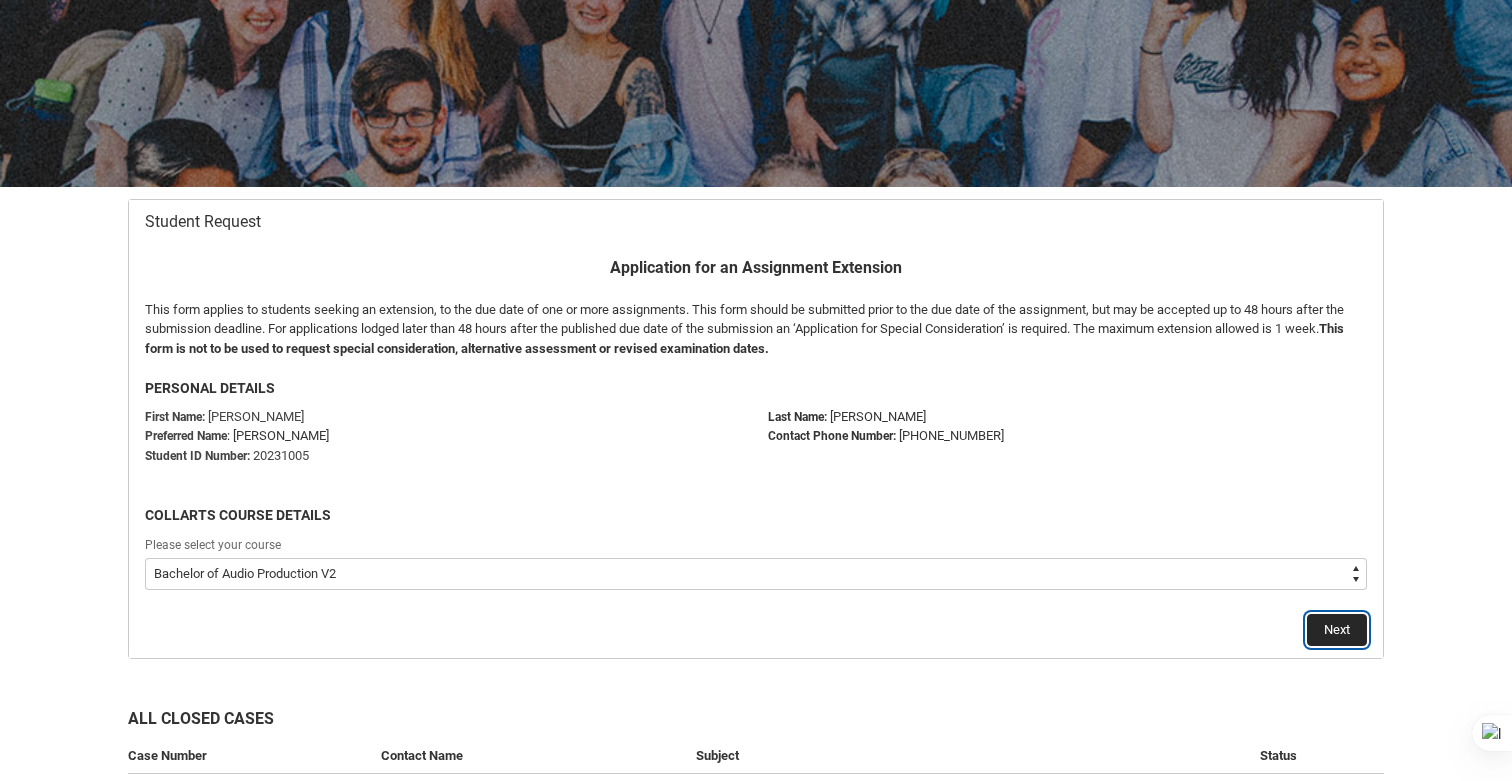 click on "Next" 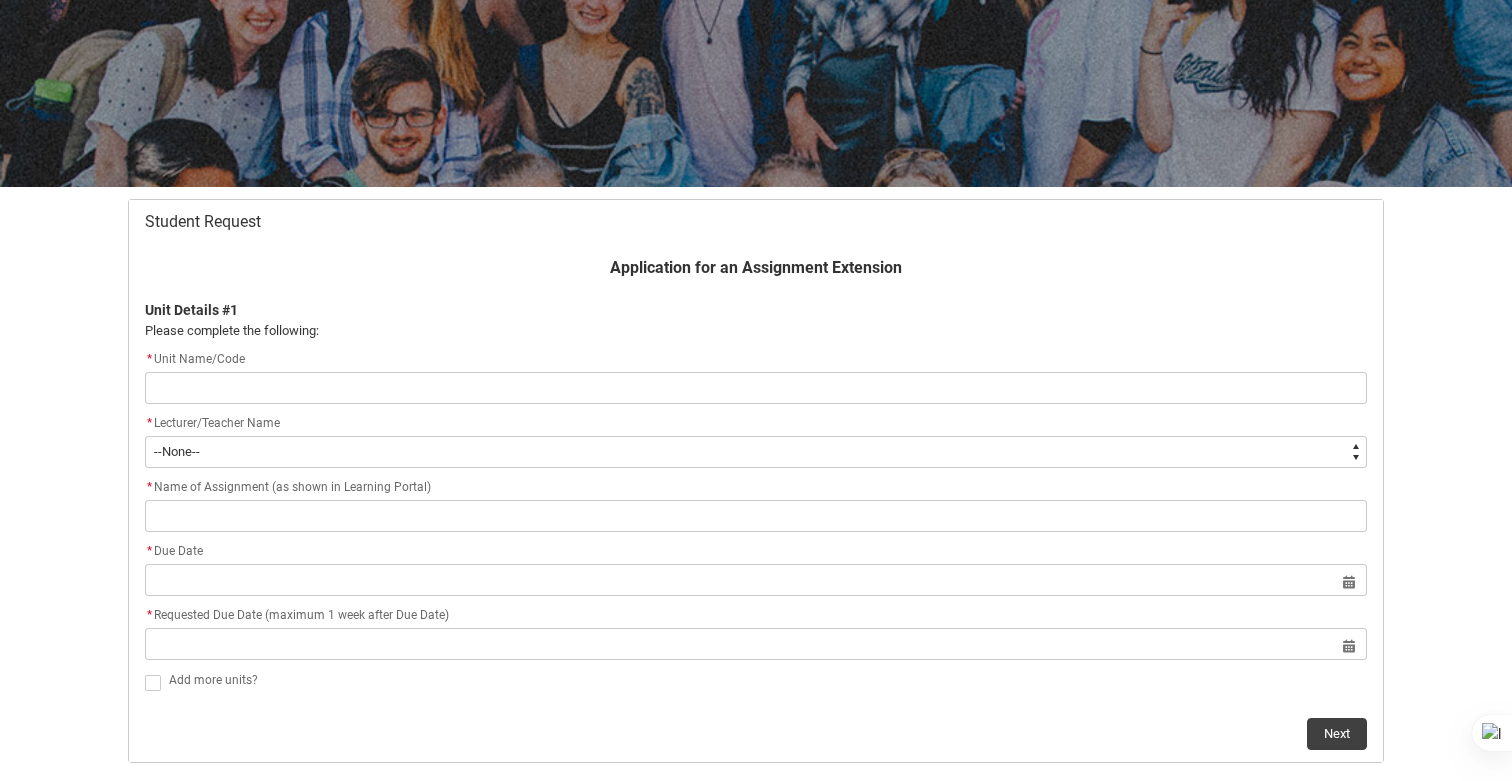 click at bounding box center (756, 388) 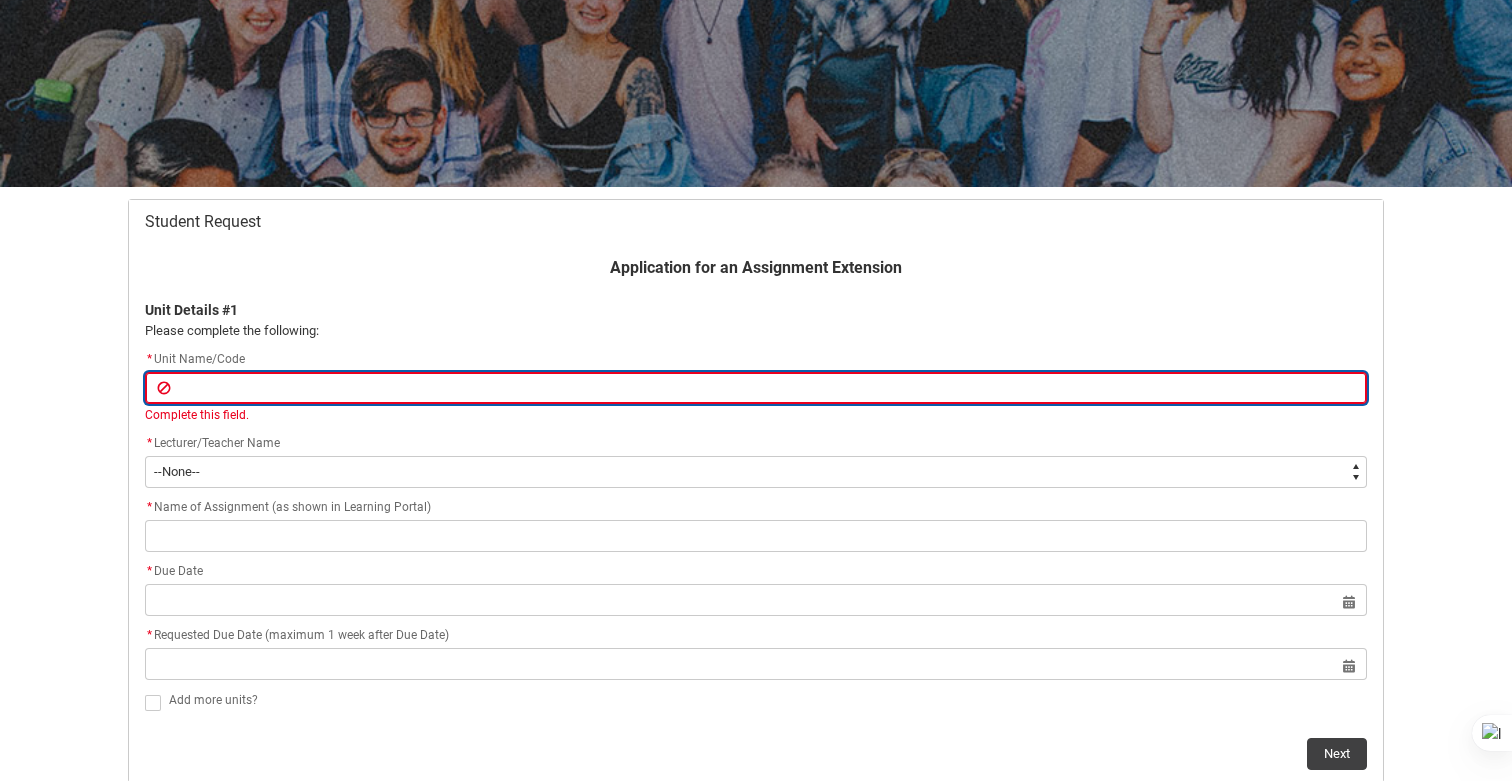 click at bounding box center [756, 388] 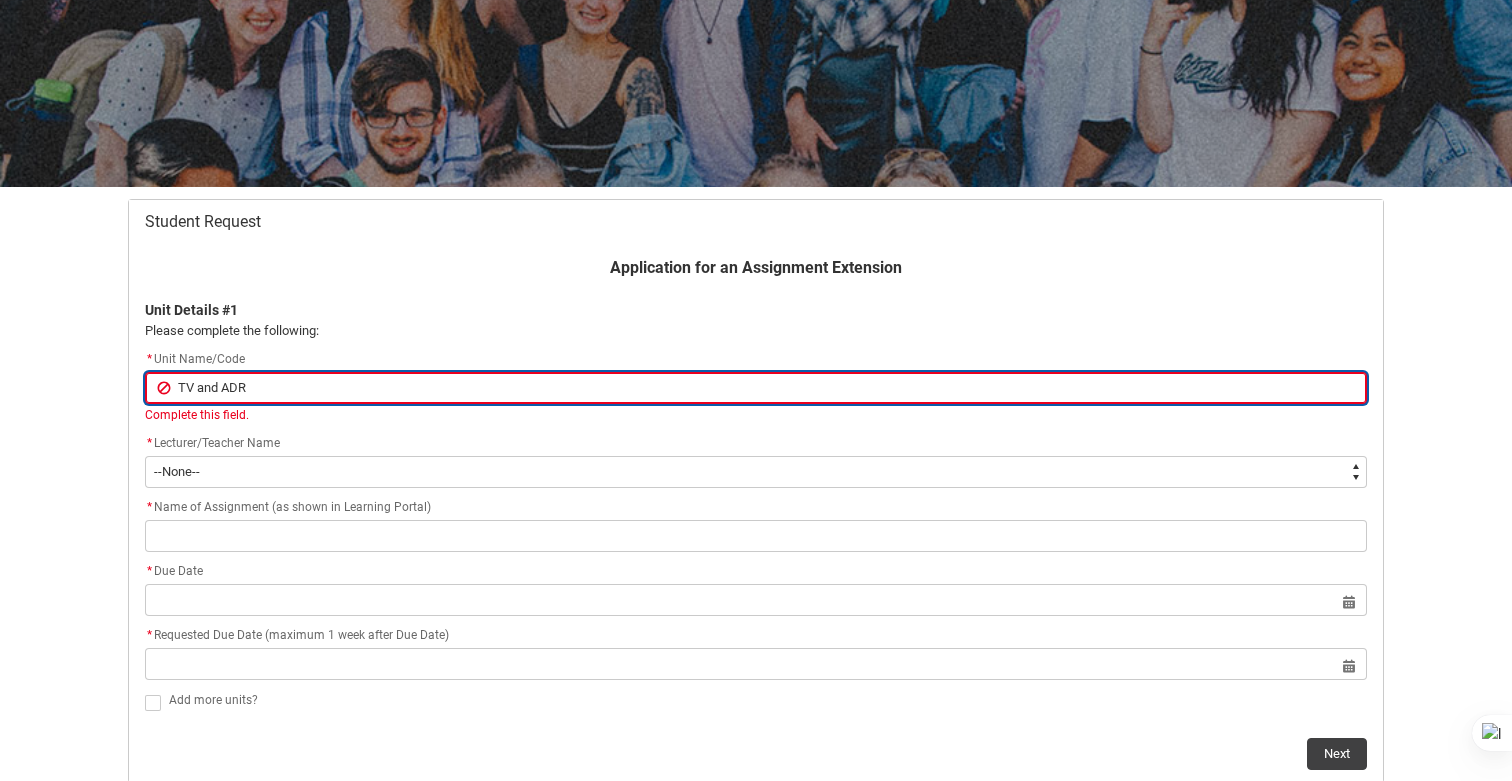 type on "TV and ADR/" 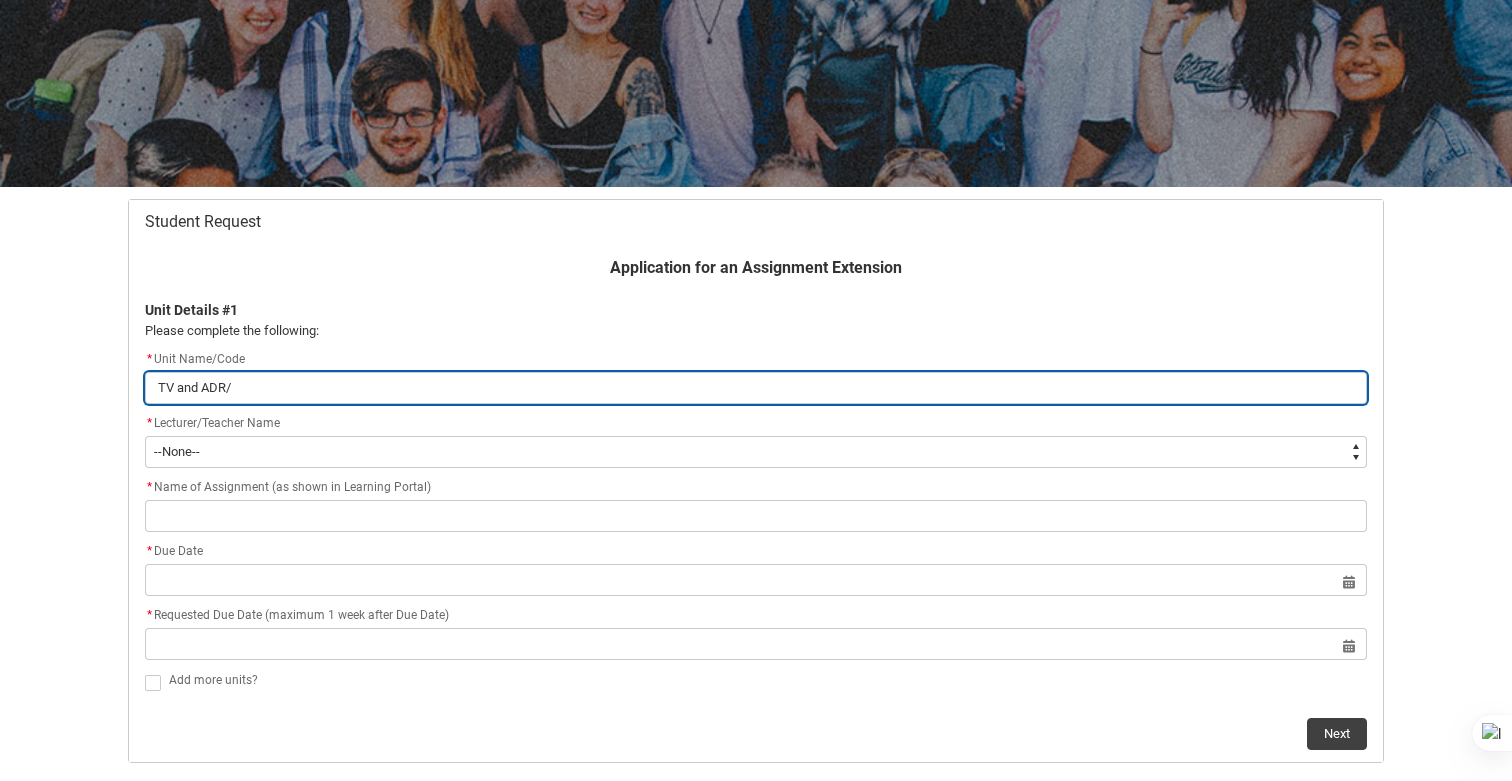paste on "APPOS4" 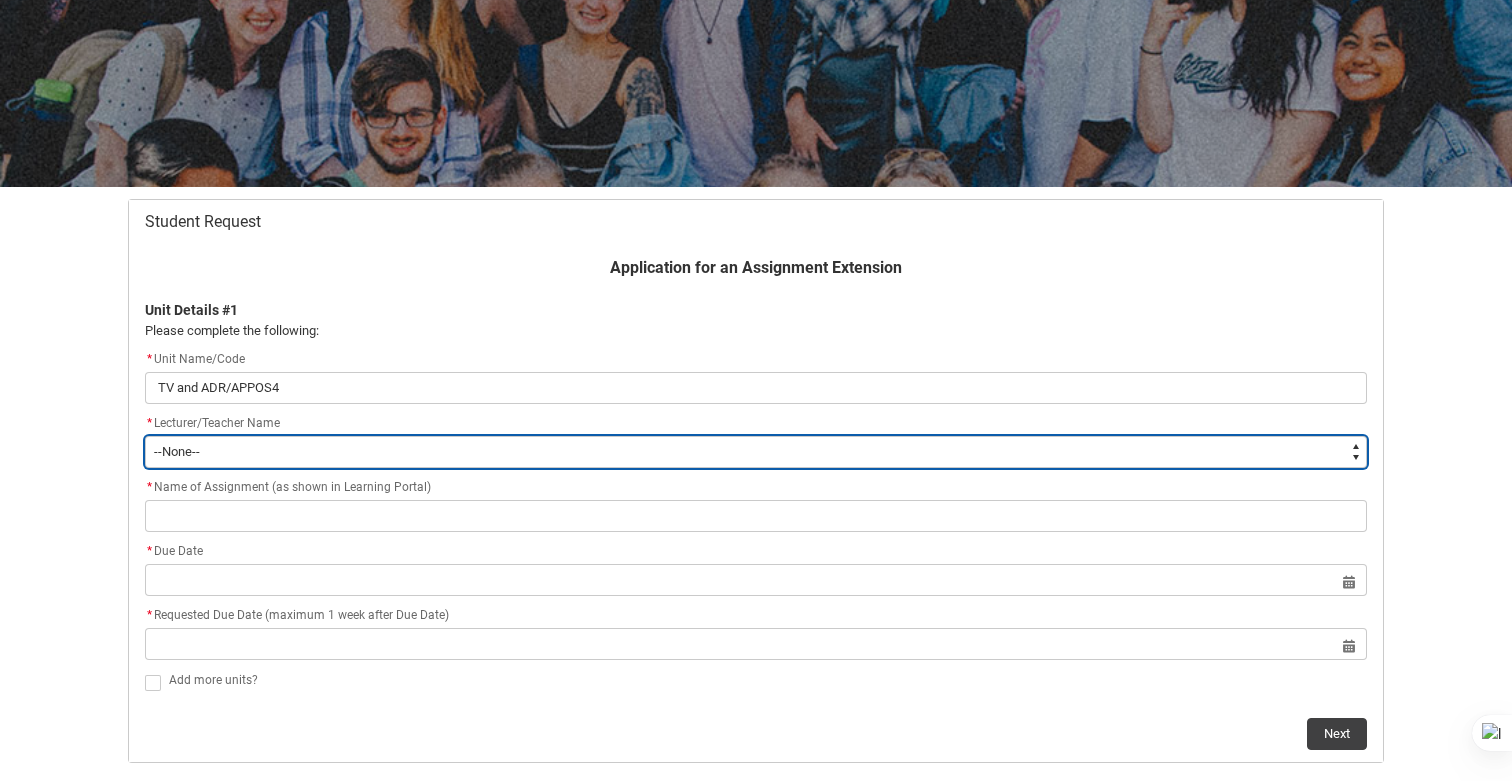 click on "--None-- [PERSON_NAME] [PERSON_NAME] [PERSON_NAME] [PERSON_NAME] [PERSON_NAME] [PERSON_NAME] [PERSON_NAME] [PERSON_NAME] [PERSON_NAME] [PERSON_NAME] [PERSON_NAME] [PERSON_NAME] [PERSON_NAME] [PERSON_NAME] [PERSON_NAME] [PERSON_NAME] [PERSON_NAME] [PERSON_NAME] [PERSON_NAME] [PERSON_NAME] [PERSON_NAME] [PERSON_NAME] [PERSON_NAME] [PERSON_NAME] [PERSON_NAME] [PERSON_NAME] [PERSON_NAME] [PERSON_NAME] [PERSON_NAME] [PERSON_NAME] [PERSON_NAME] [PERSON_NAME] [PERSON_NAME] [PERSON_NAME] [PERSON_NAME] [PERSON_NAME] [PERSON_NAME] [PERSON_NAME] [PERSON_NAME] [PERSON_NAME] [PERSON_NAME] [PERSON_NAME] [PERSON_NAME] [PERSON_NAME] [PERSON_NAME] [PERSON_NAME] [PERSON_NAME] [PERSON_NAME] [PERSON_NAME] [PERSON_NAME] [PERSON_NAME] [PERSON_NAME] [PERSON_NAME] [PERSON_NAME] [PERSON_NAME] [PERSON_NAME] [PERSON_NAME] [PERSON_NAME] [PERSON_NAME] [PERSON_NAME] [PERSON_NAME] [PERSON_NAME] [PERSON_NAME] [PERSON_NAME] [PERSON_NAME] [PERSON_NAME] [PERSON_NAME] [PERSON_NAME] [PERSON_NAME]" at bounding box center (756, 452) 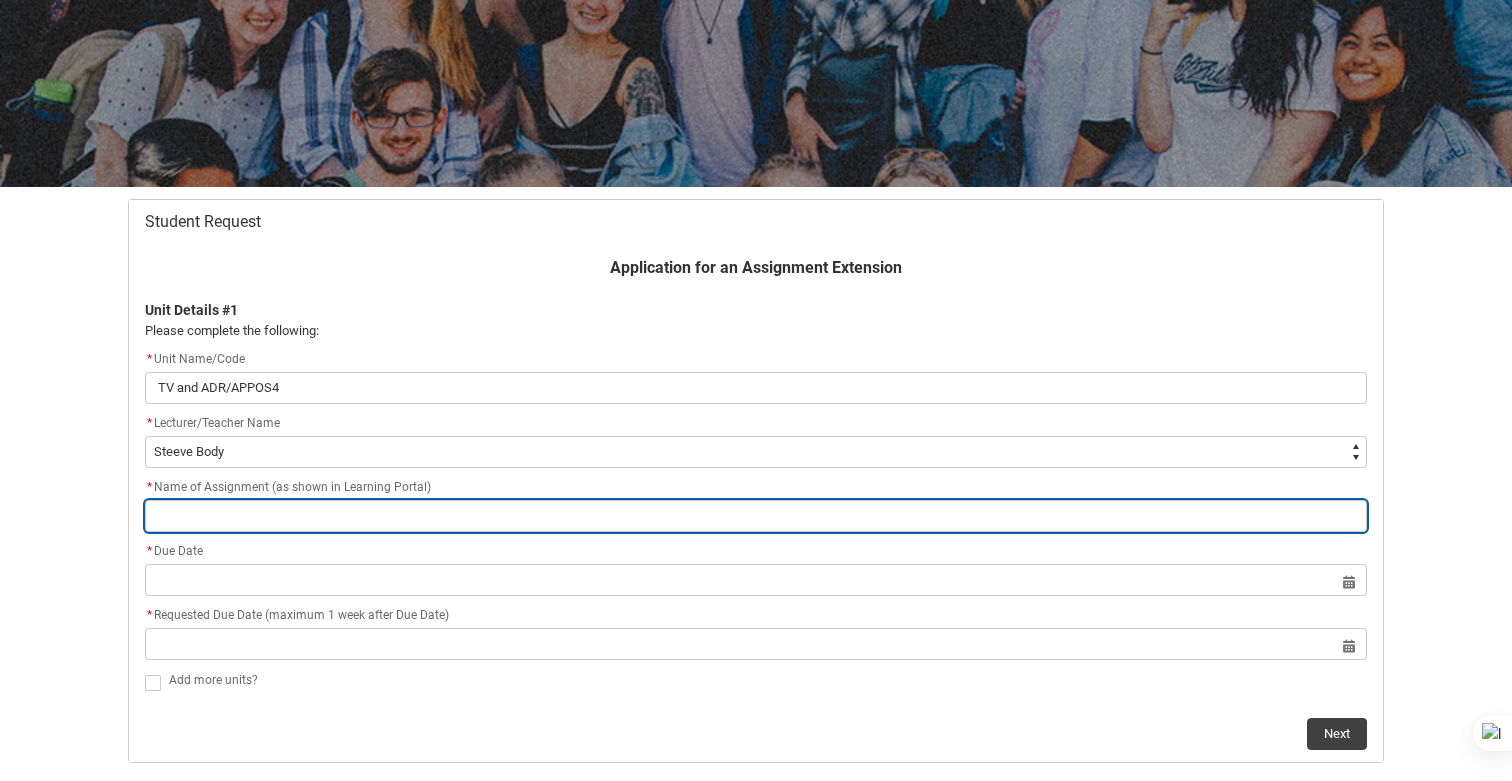 click at bounding box center [756, 516] 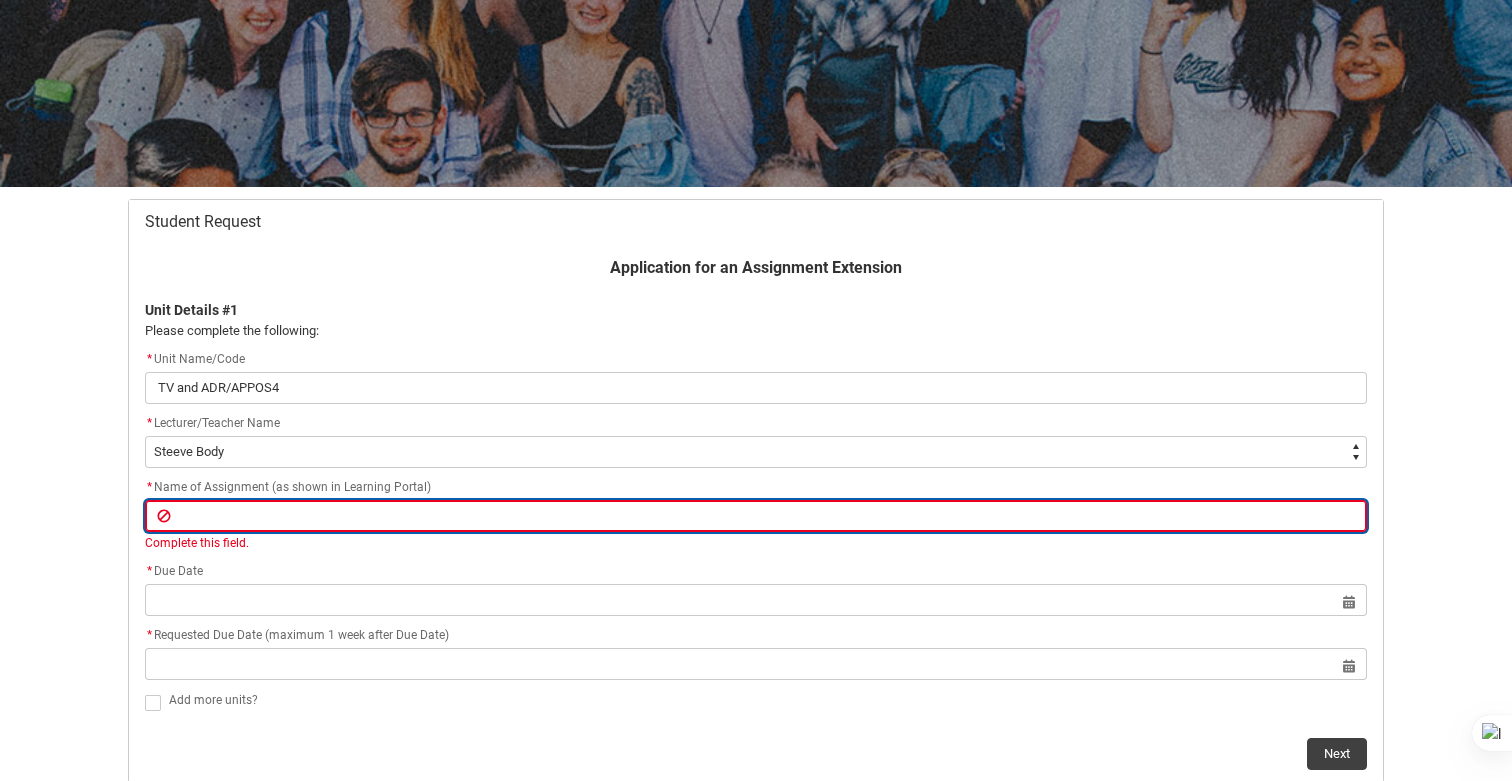 type on "Audio Repair Assessment" 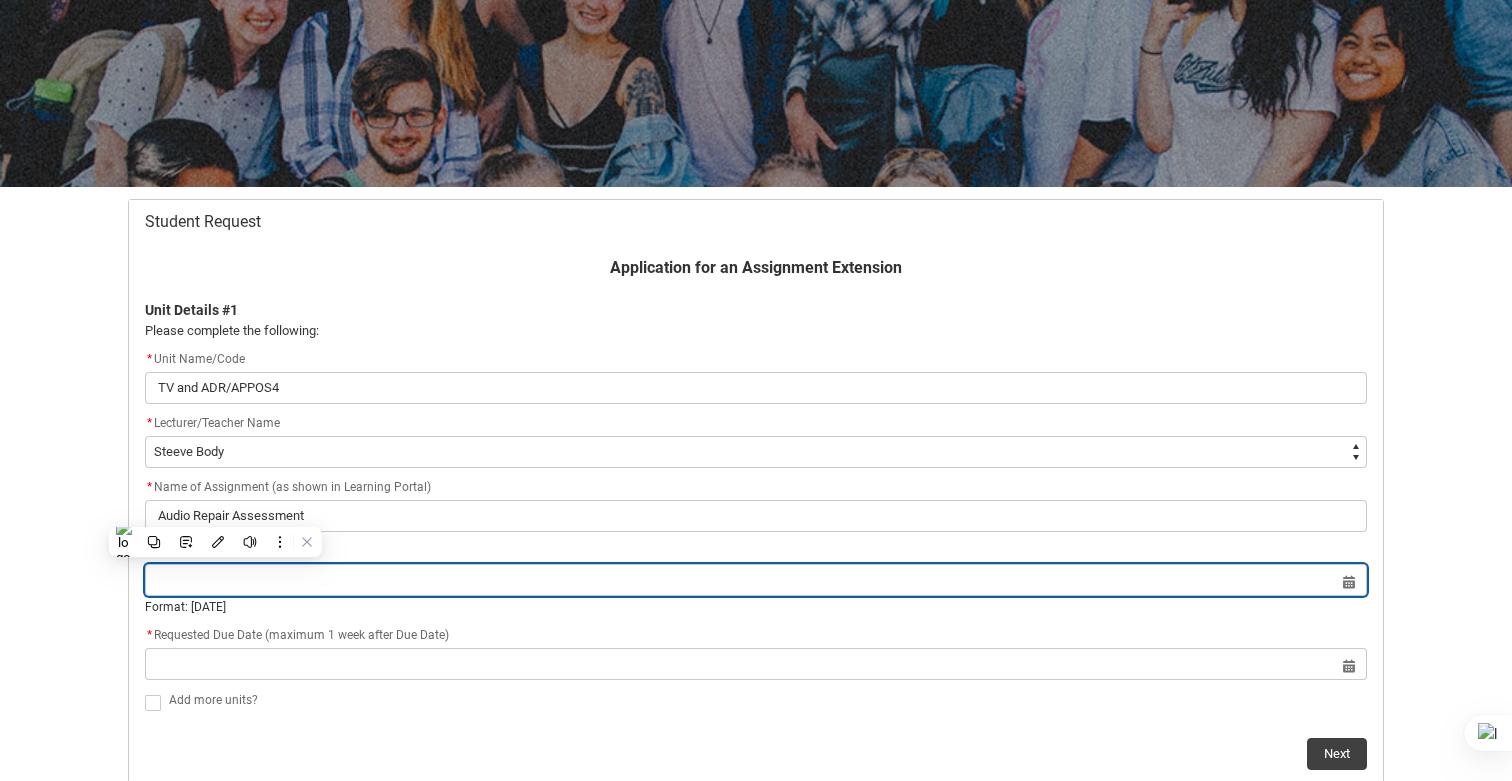 click at bounding box center [756, 580] 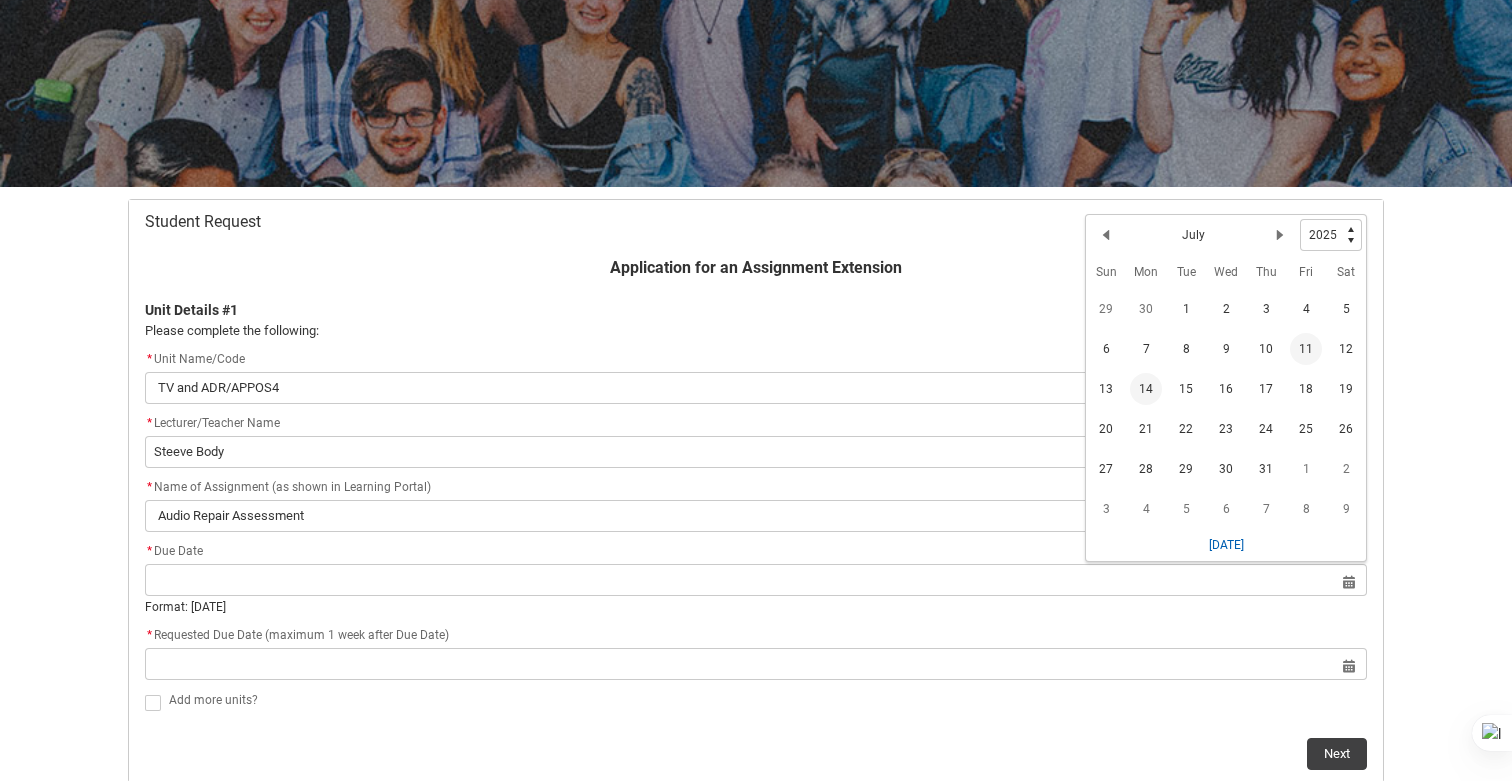 click on "11" 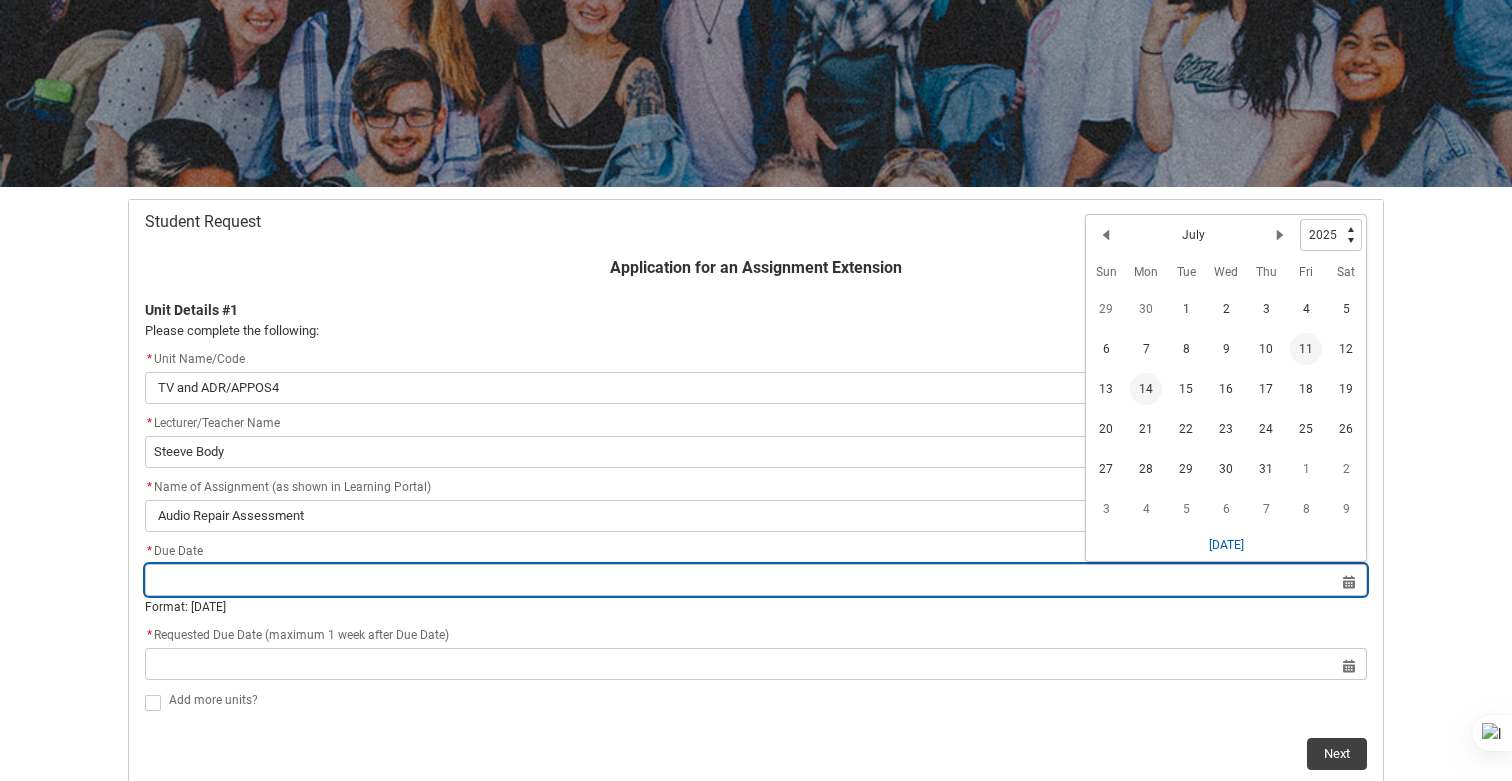 type on "[DATE]" 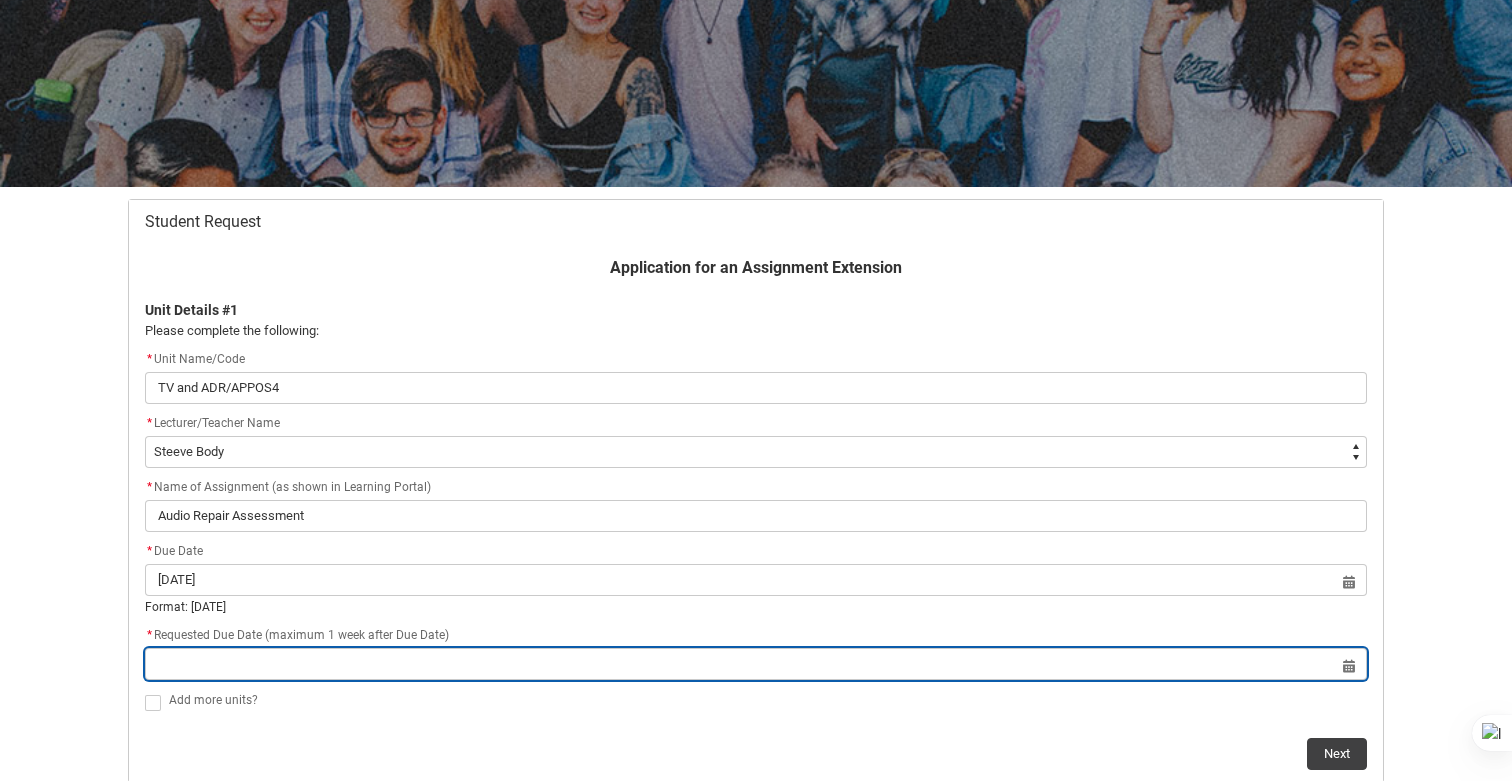 click at bounding box center (756, 664) 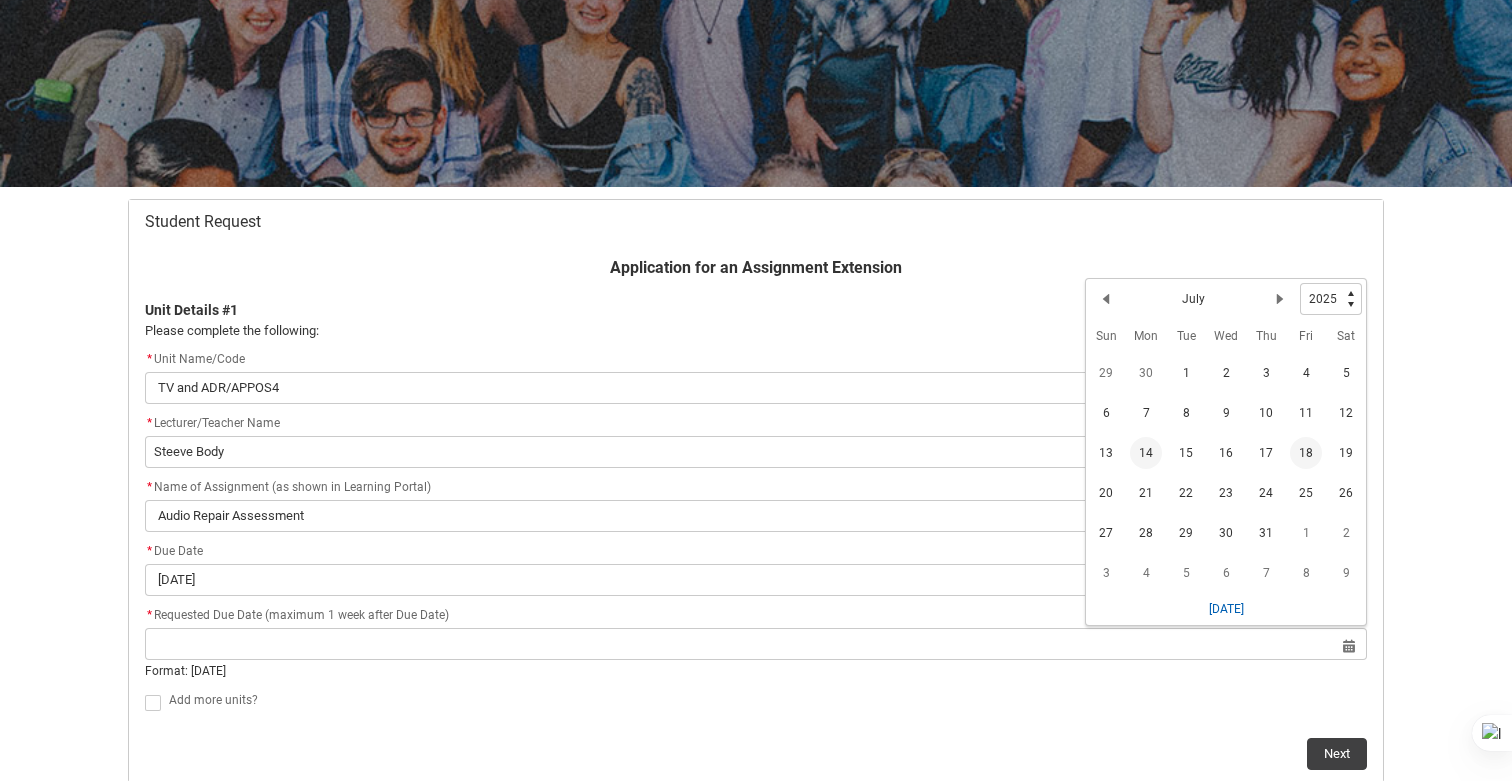 click on "18" 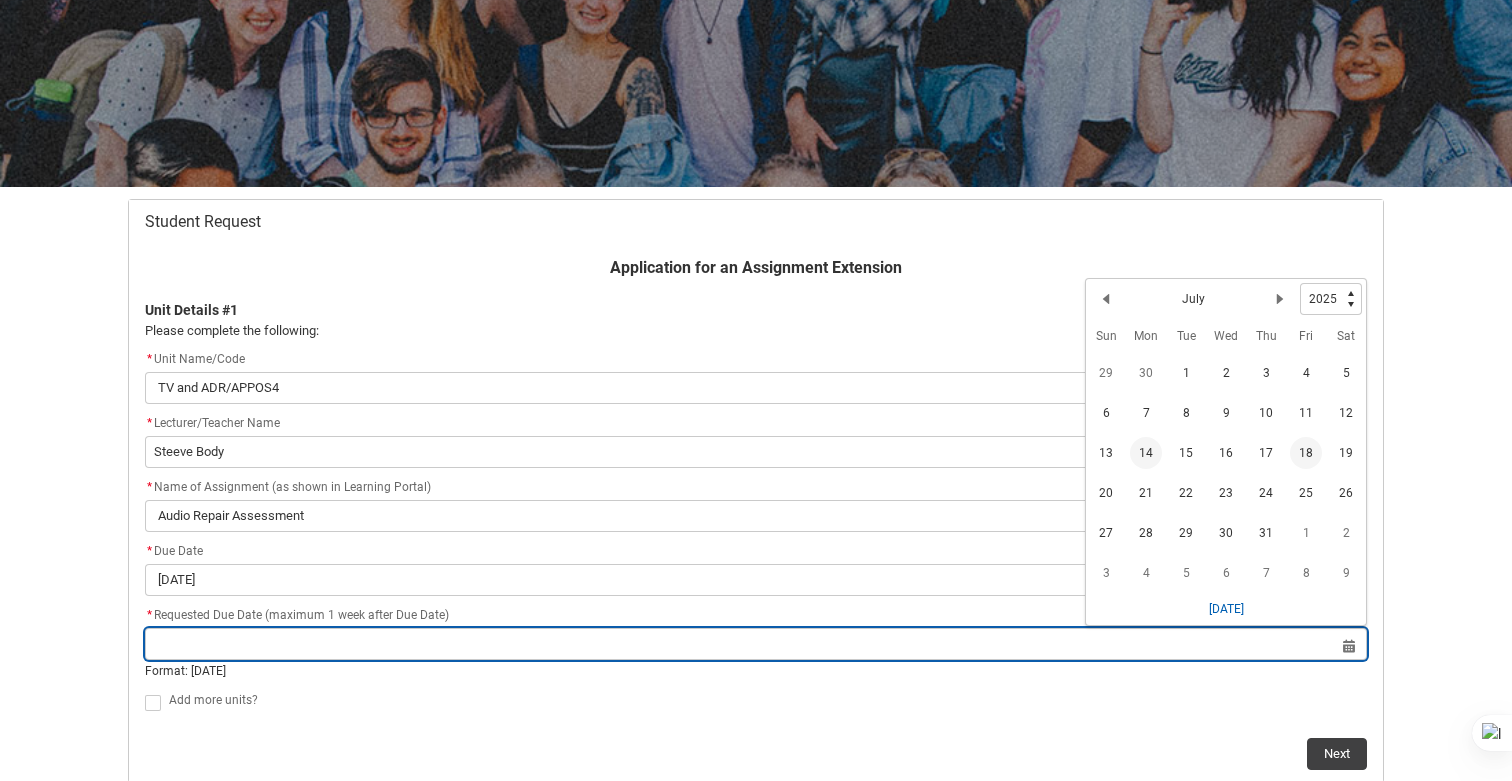 type on "[DATE]" 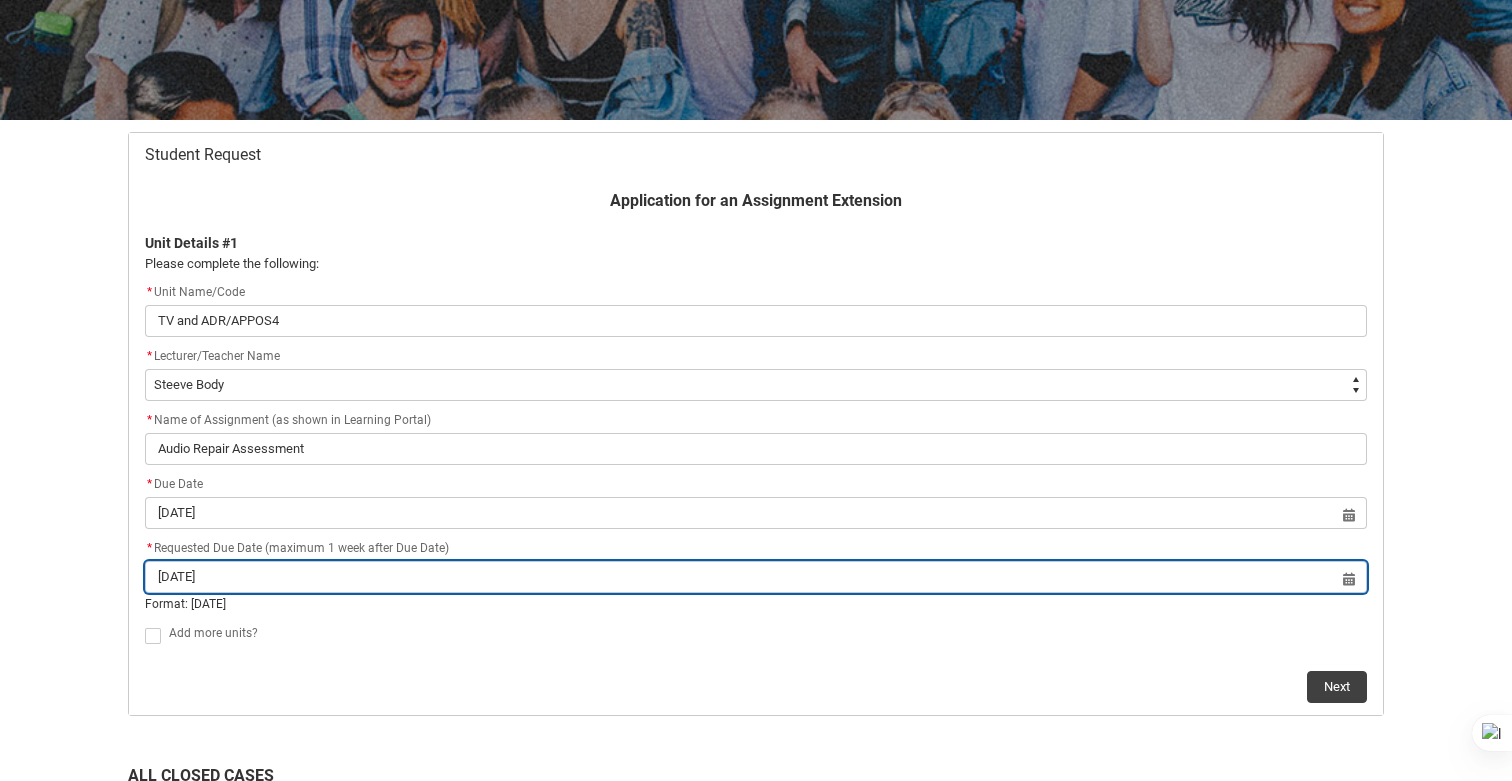 scroll, scrollTop: 240, scrollLeft: 0, axis: vertical 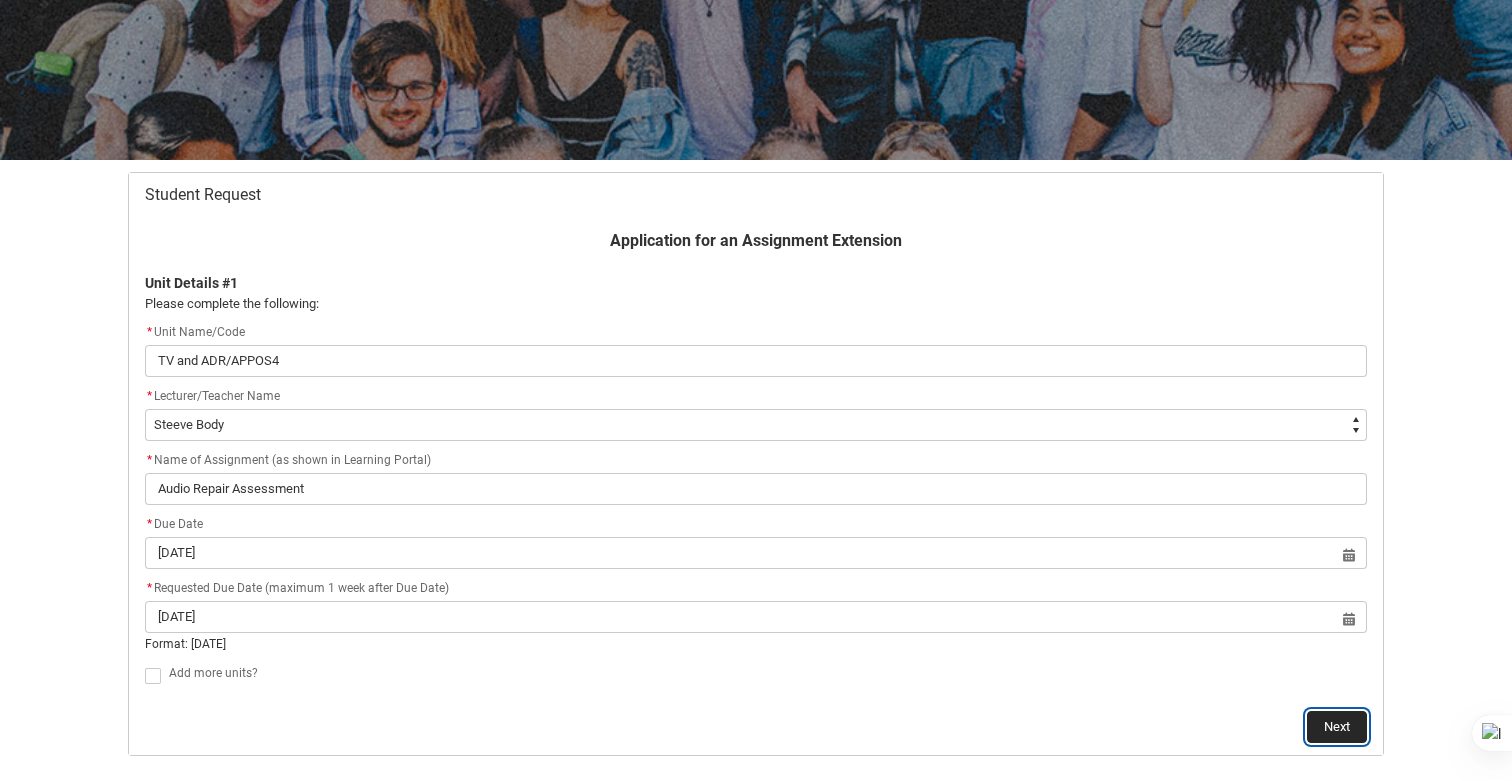 click on "Next" 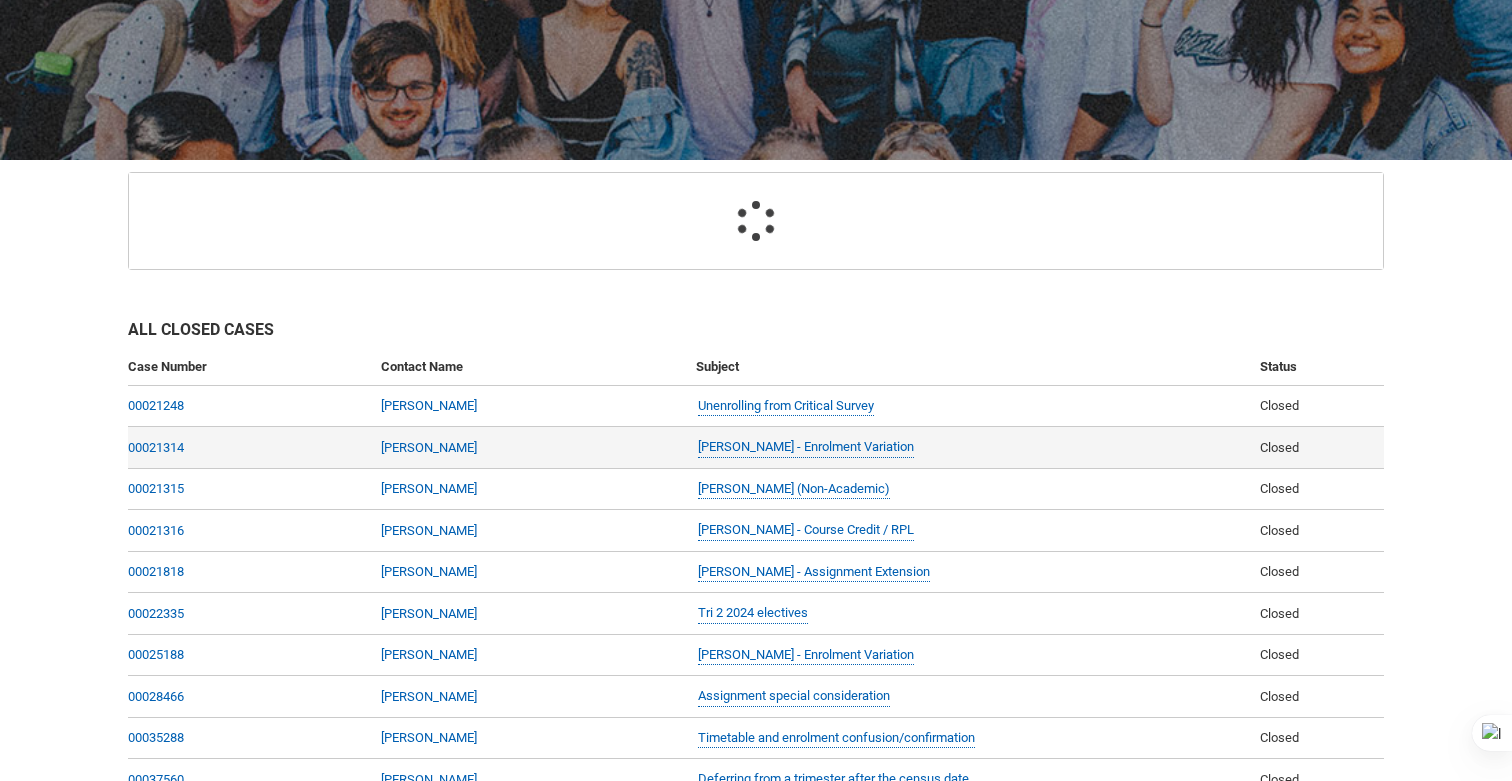 scroll, scrollTop: 213, scrollLeft: 0, axis: vertical 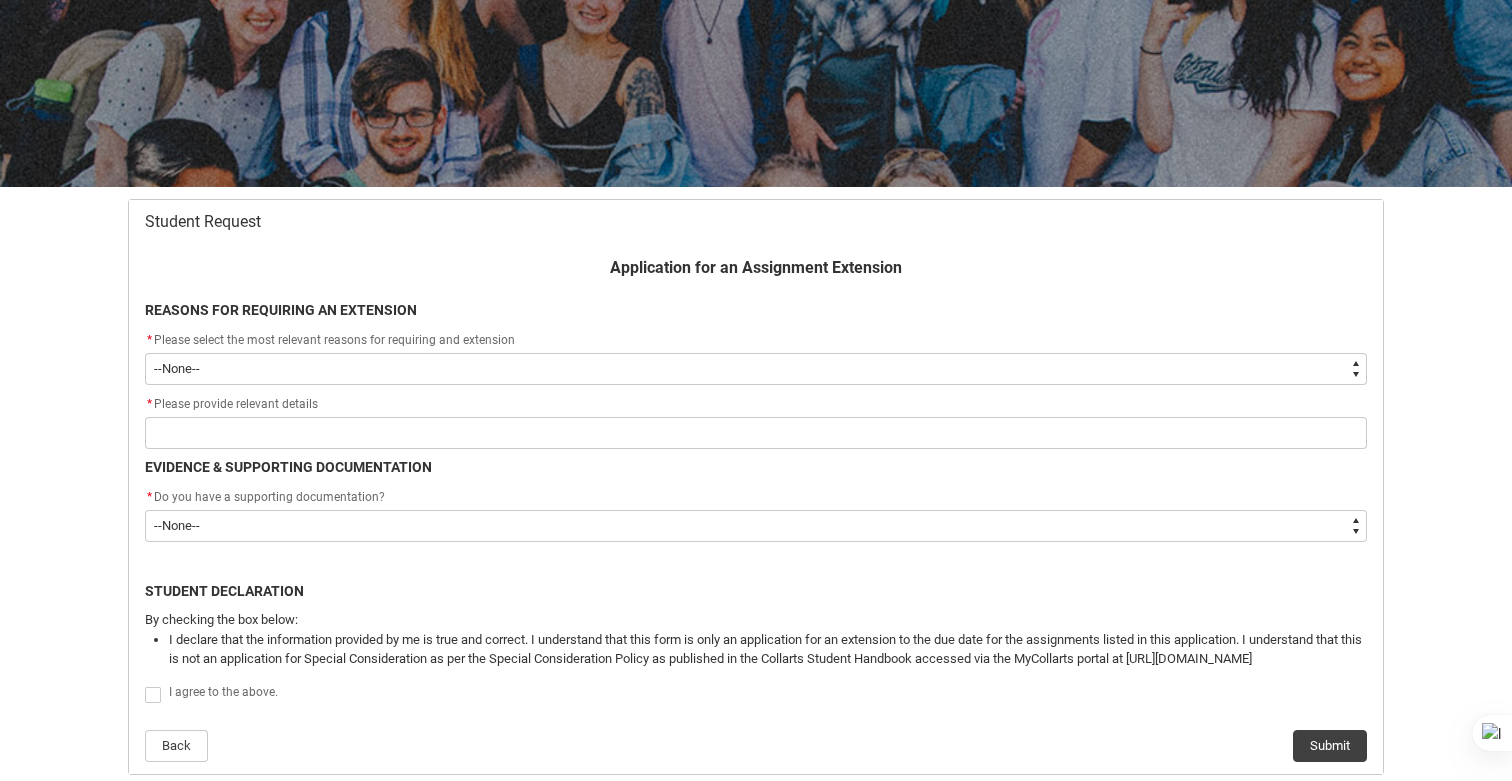 click on "* Please select the most relevant reasons for requiring and extension" 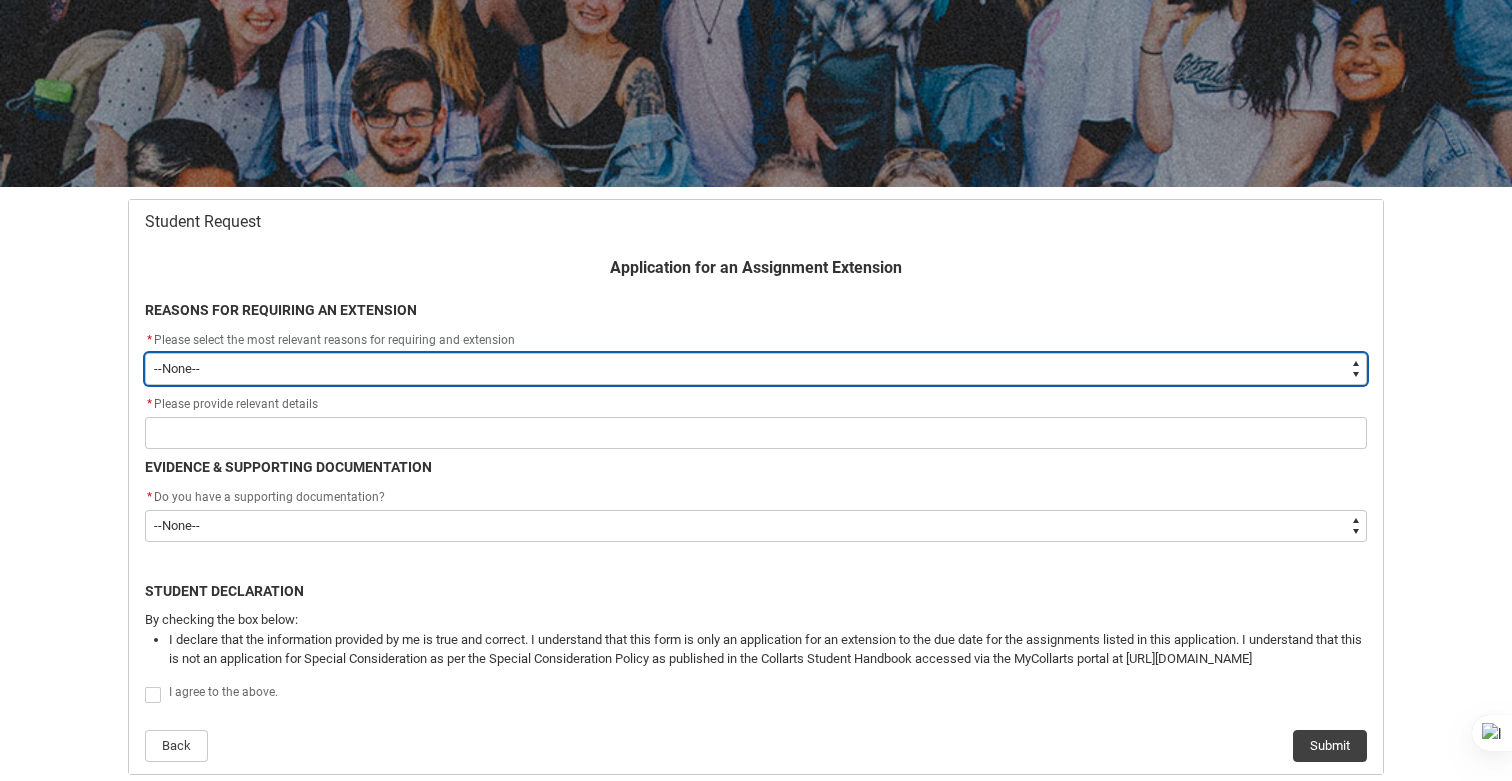 click on "--None-- Medical Reasons Work obligations Family obligations Academic Difficulties Significant religious or cultural reasons Other" at bounding box center (756, 369) 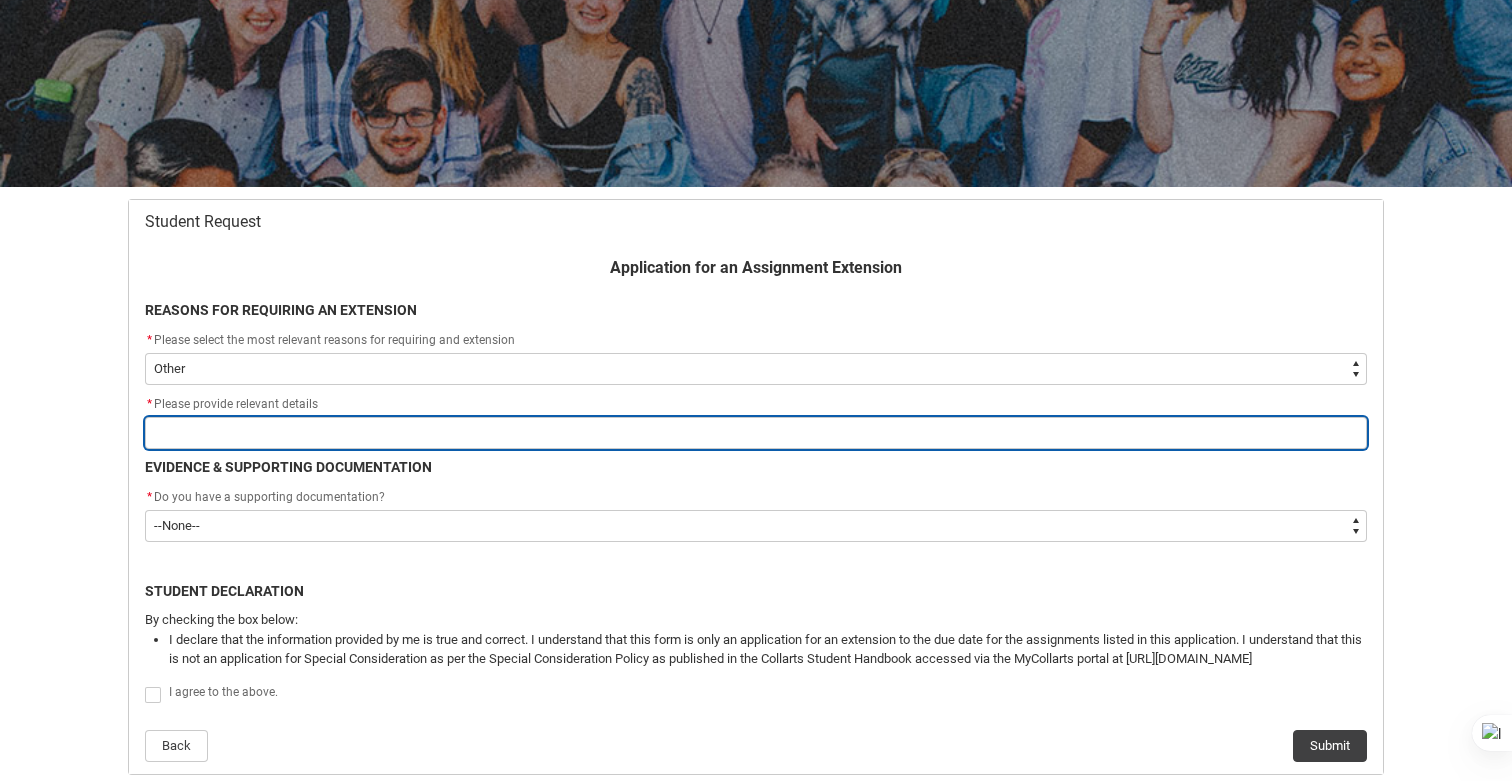 click at bounding box center [756, 433] 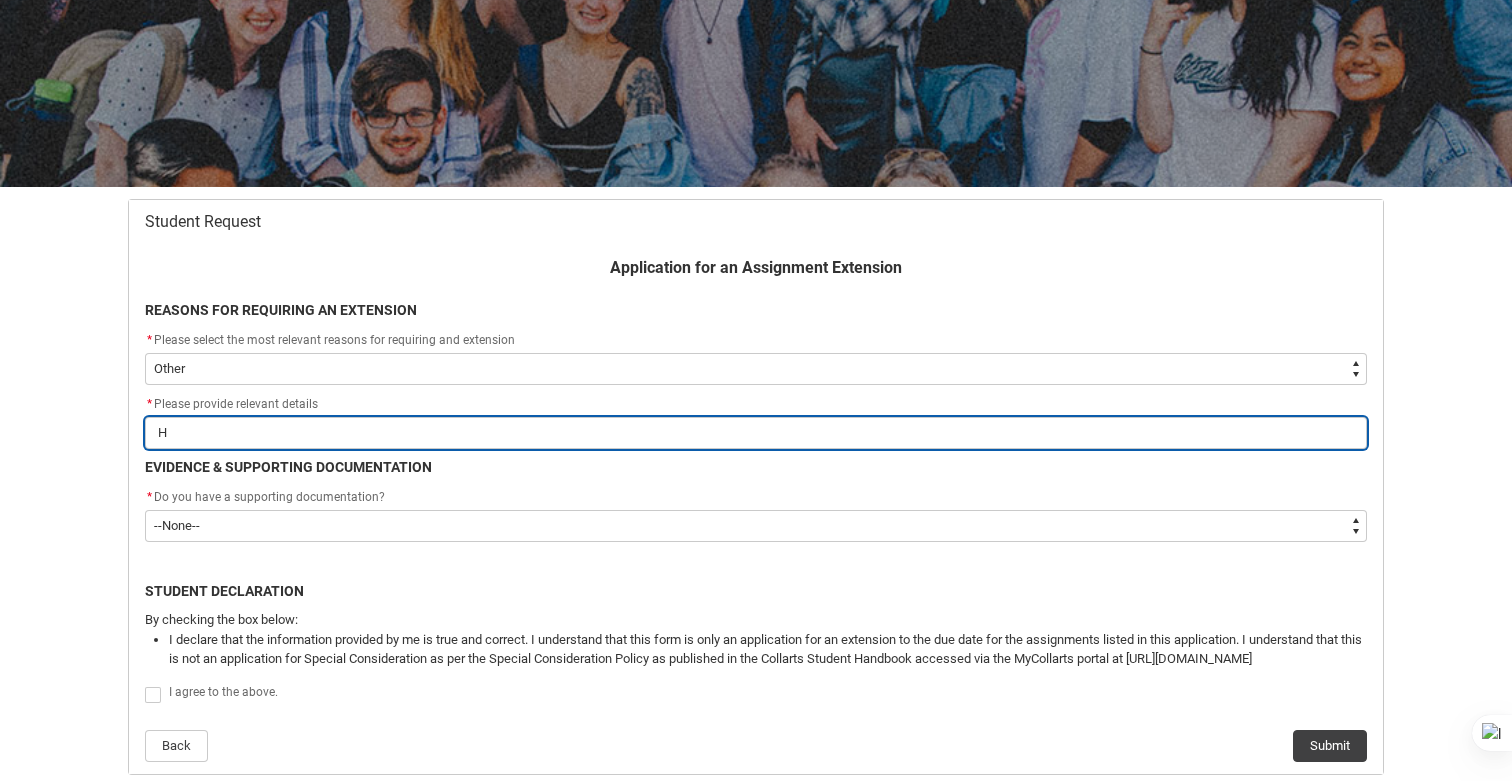type on "Hi" 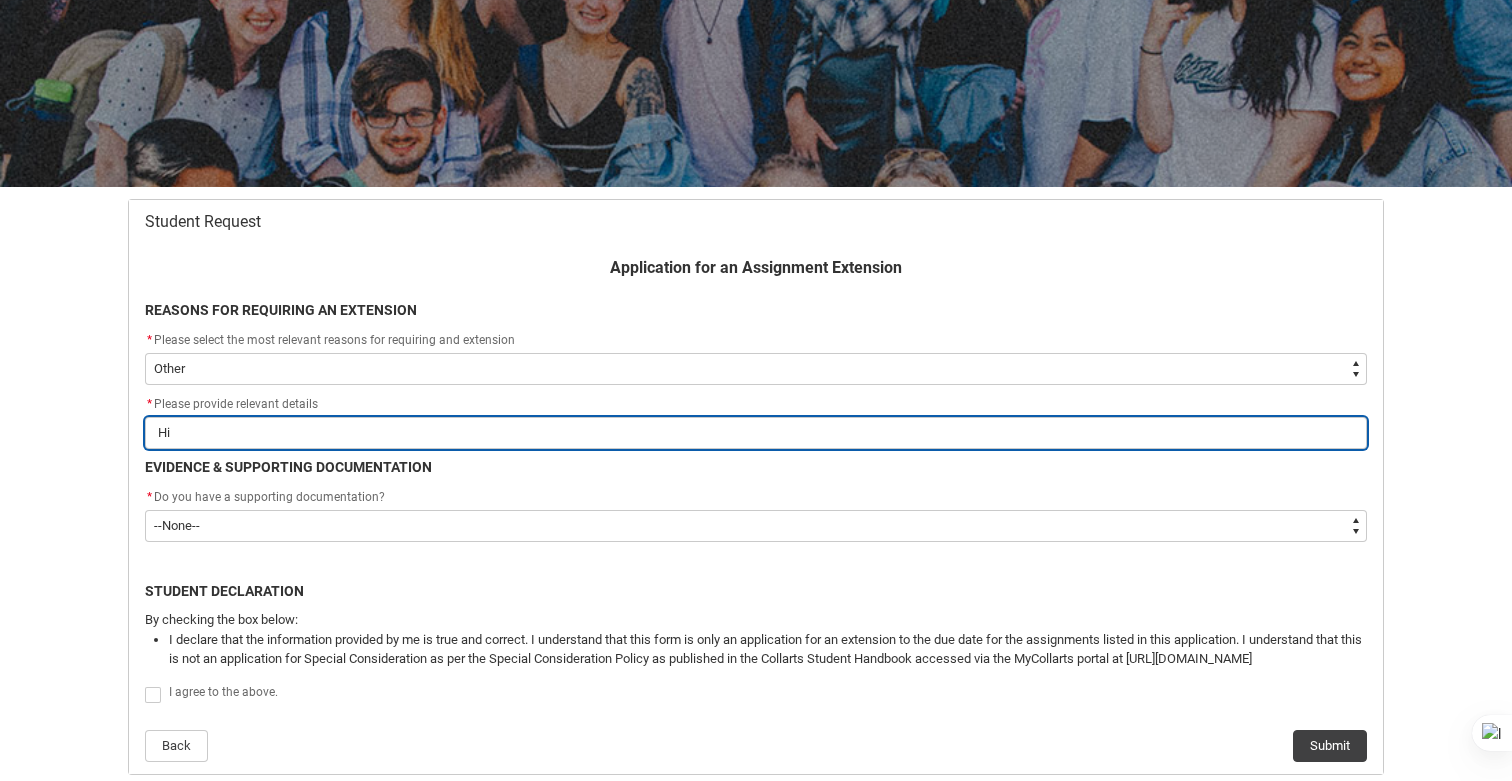 type on "Hig" 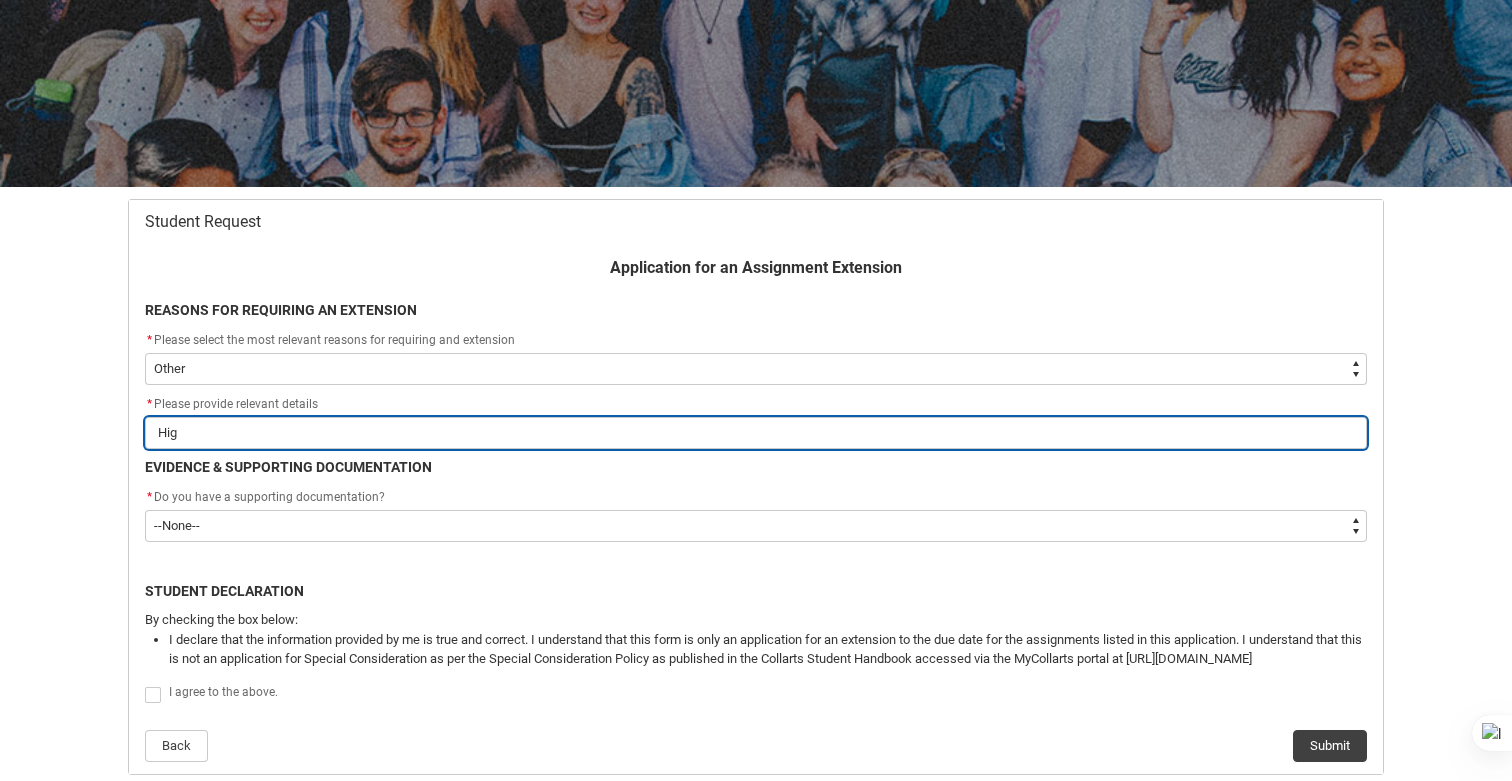 type on "High" 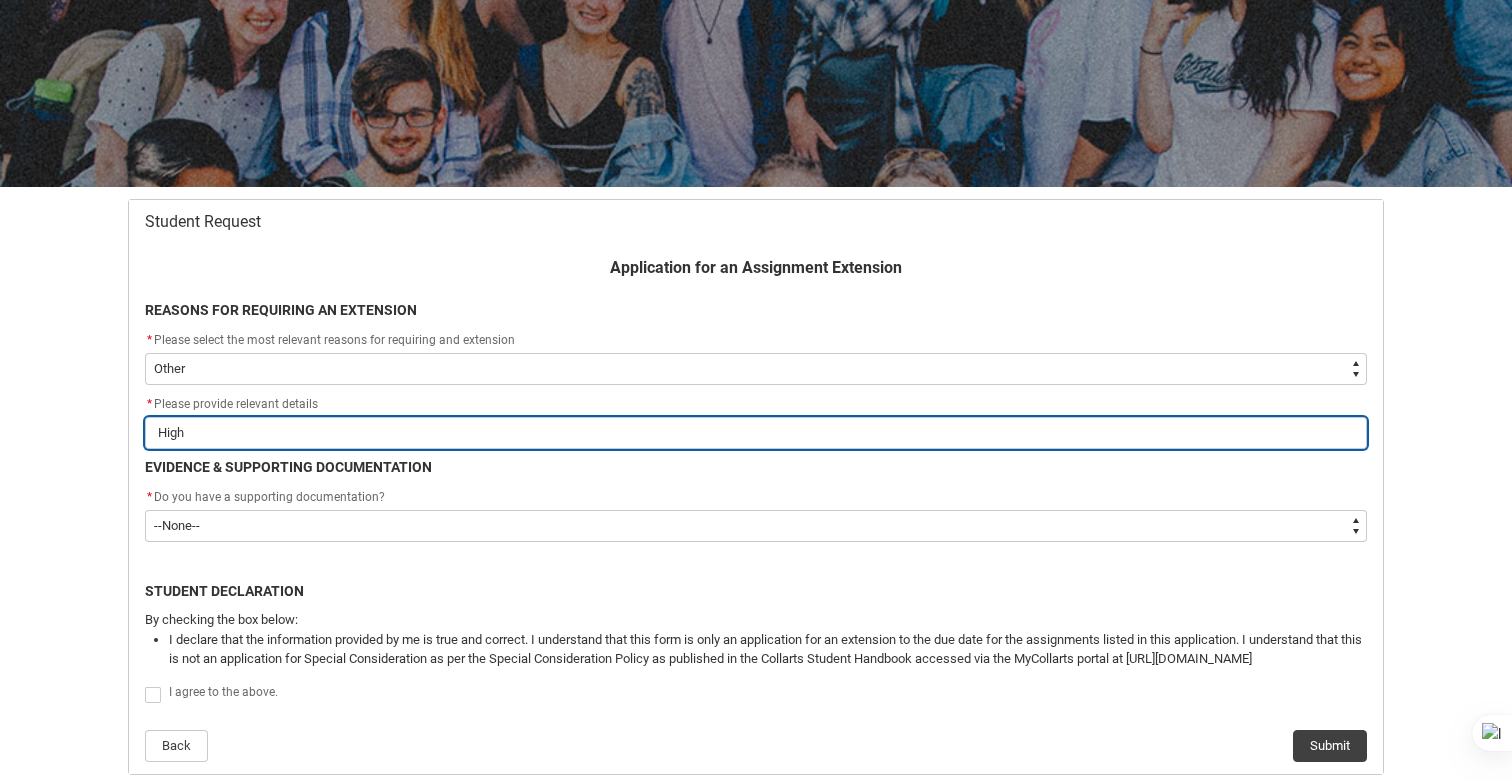 type on "High" 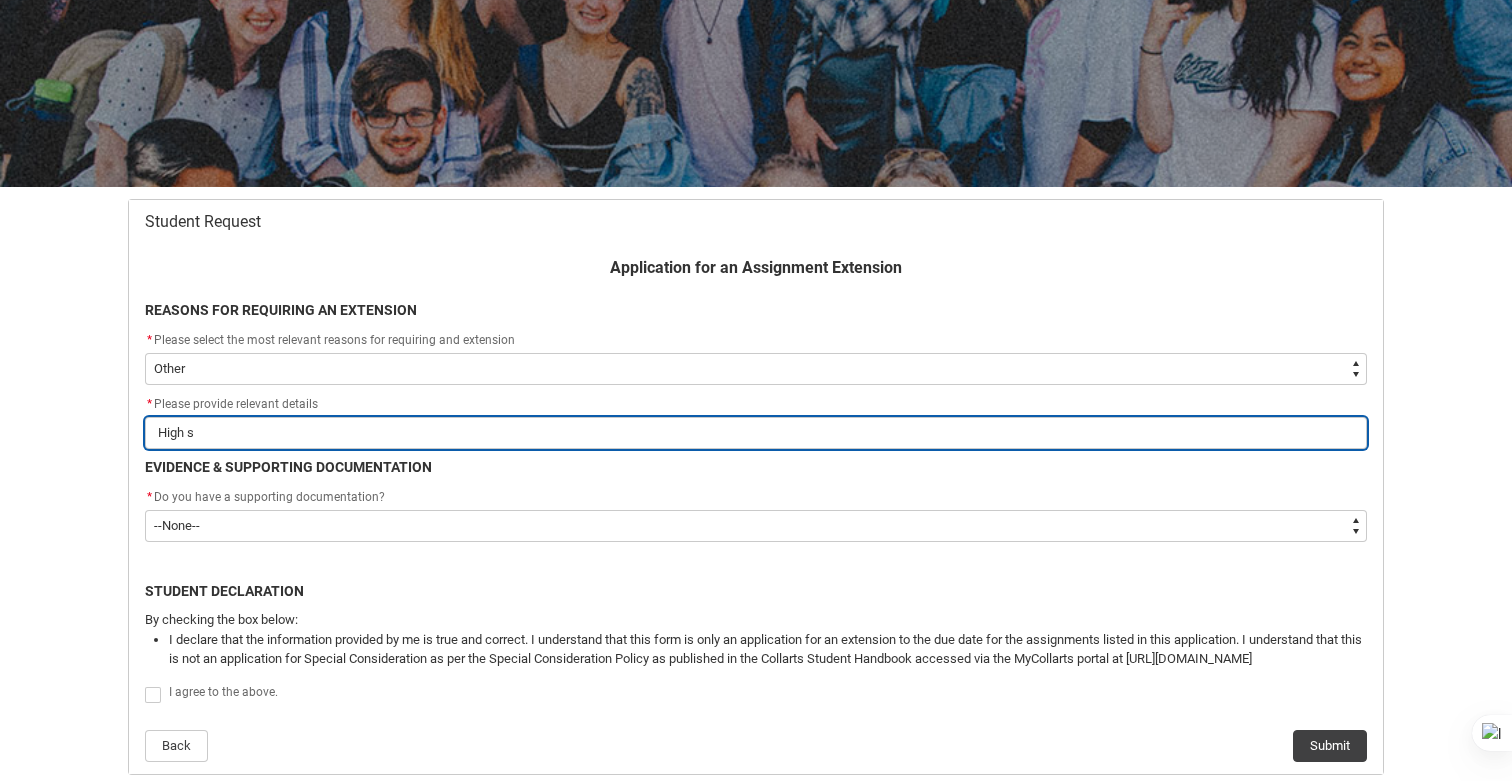 type on "High st" 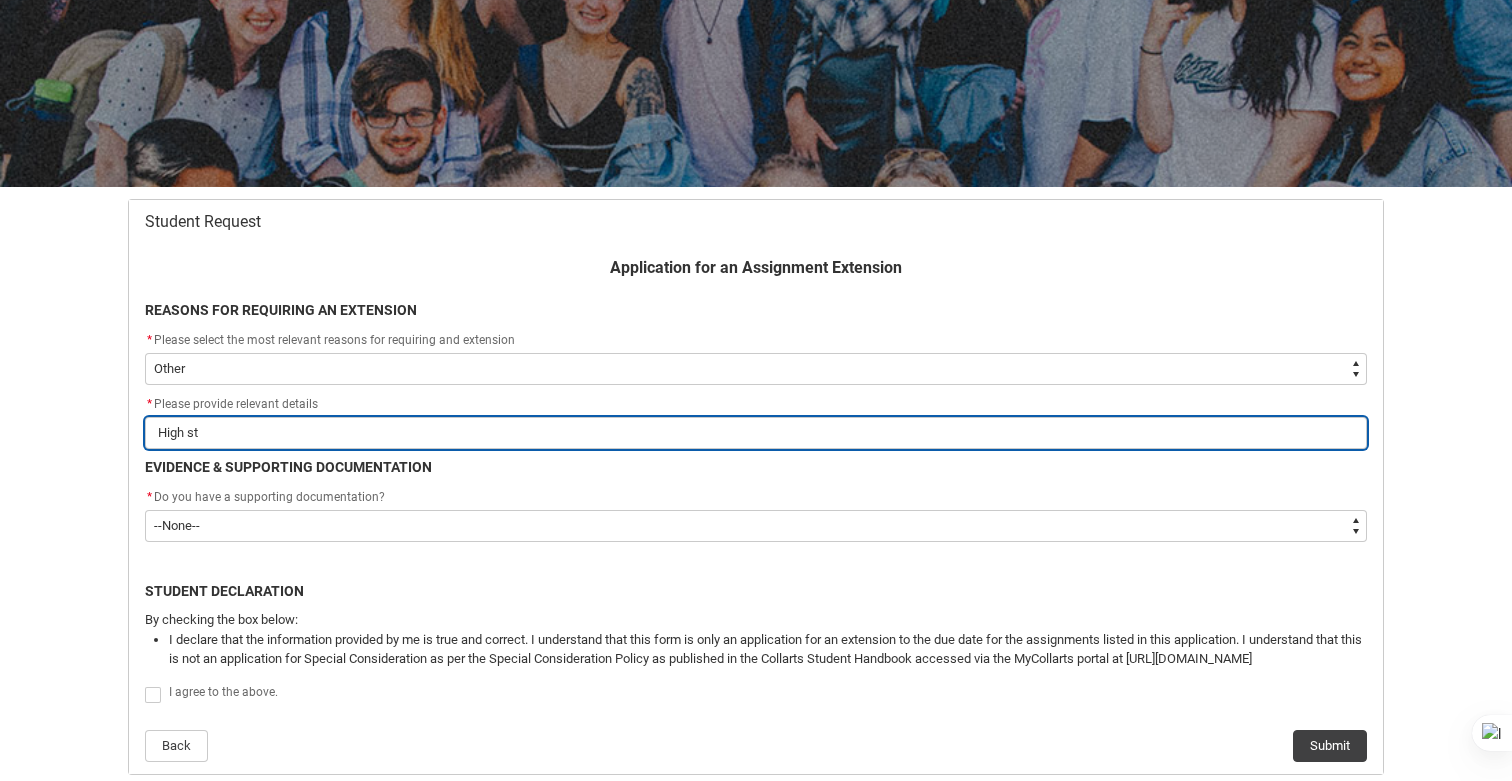 type on "High str" 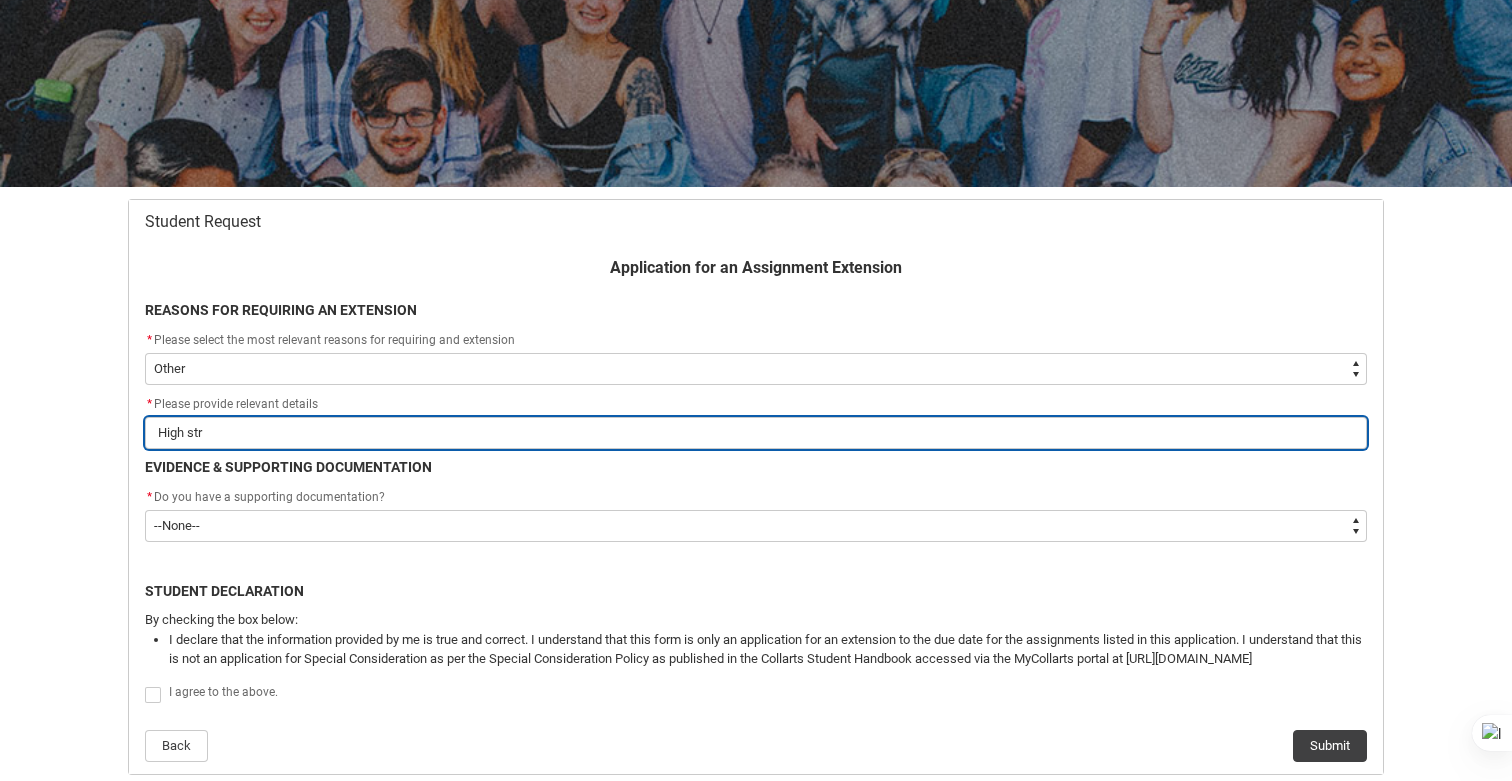 type on "High stre" 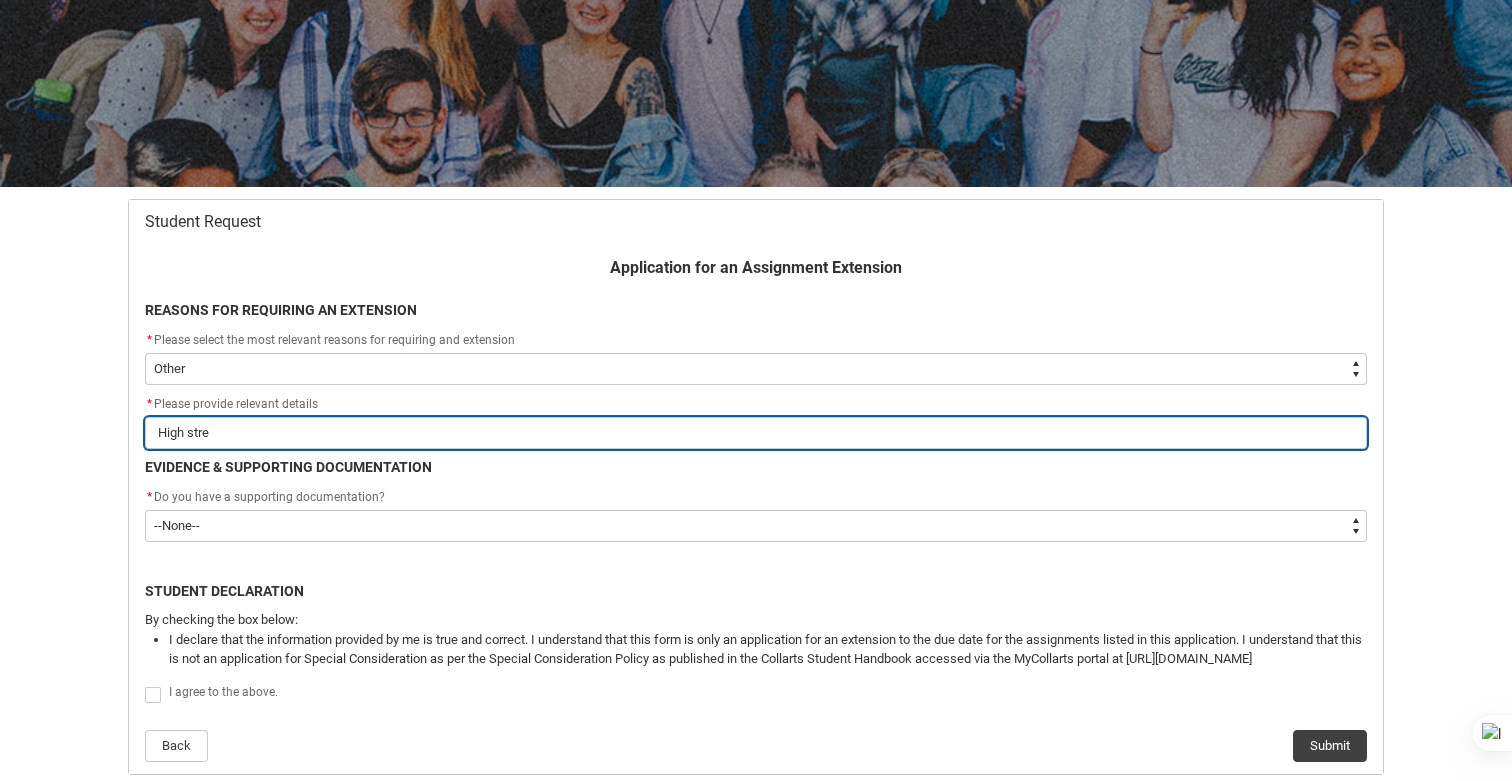 type on "High stres" 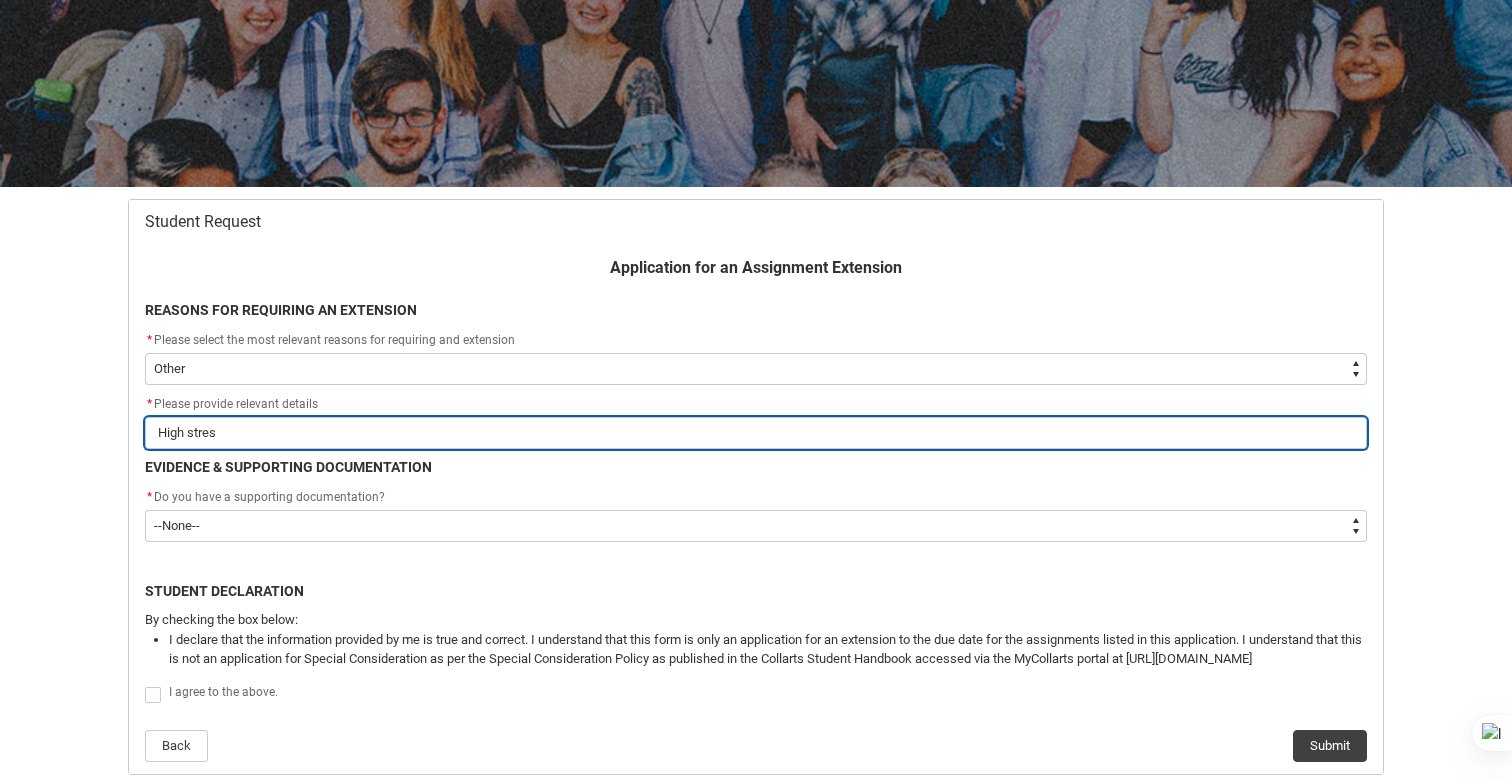 type on "High stress" 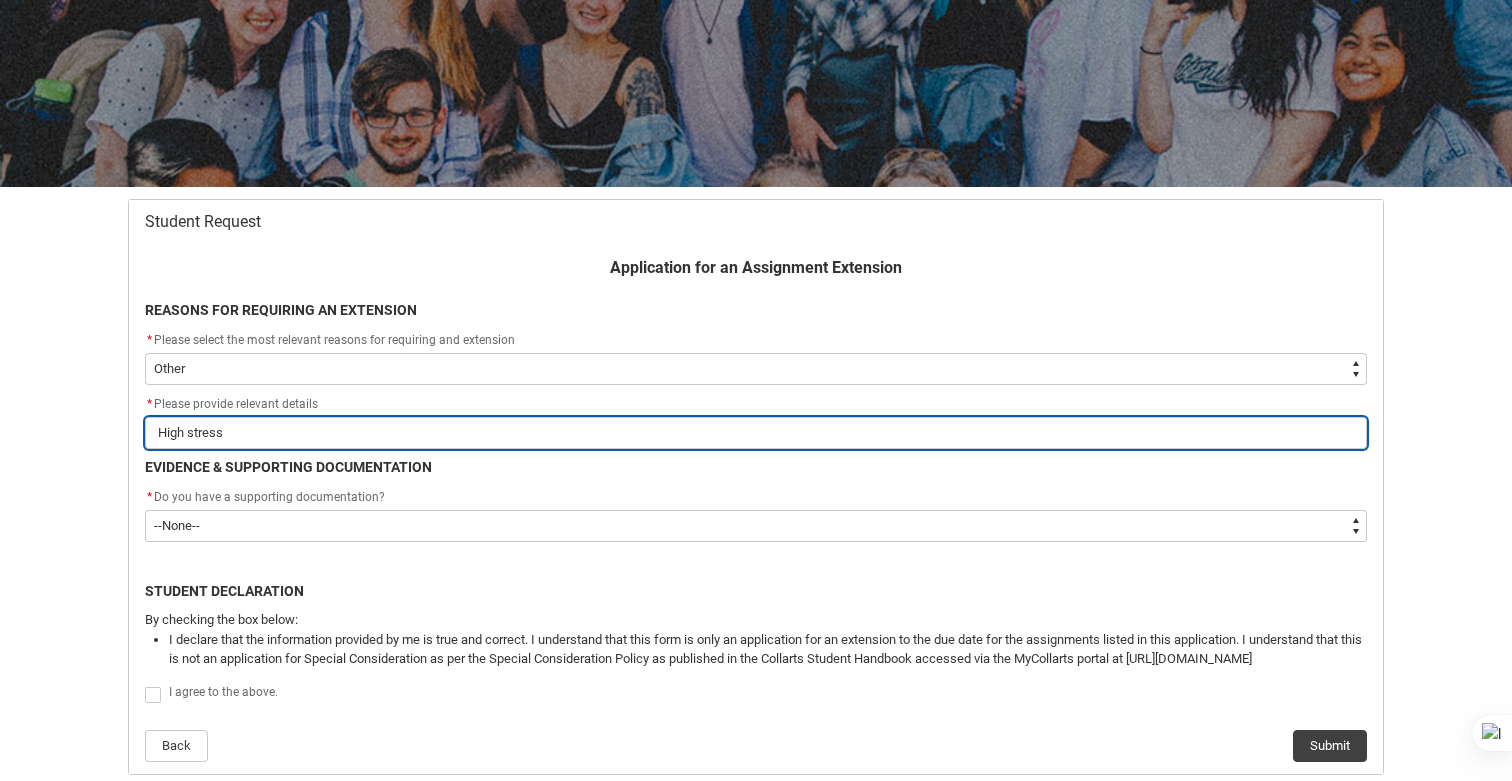 type on "High stress" 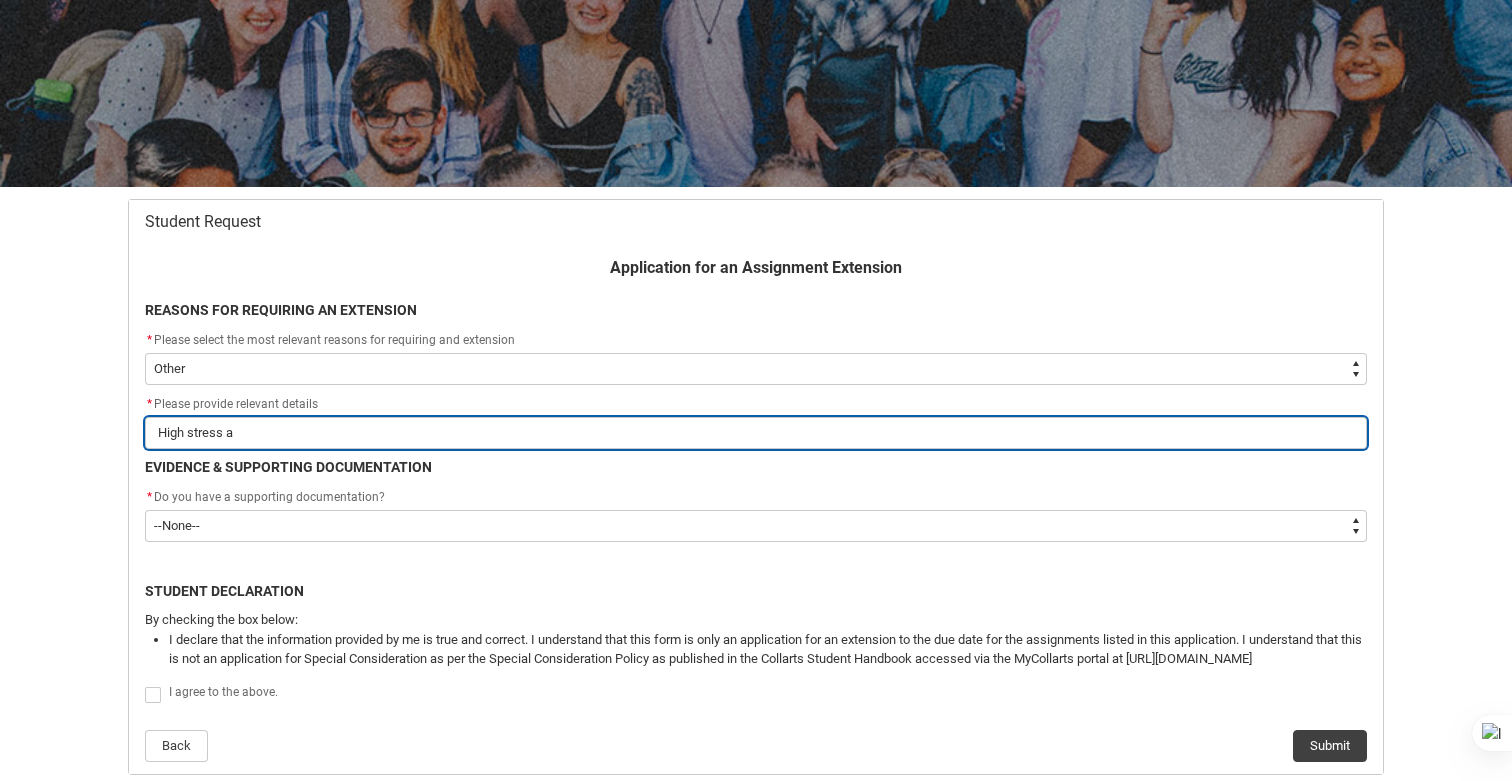 type on "High stress an" 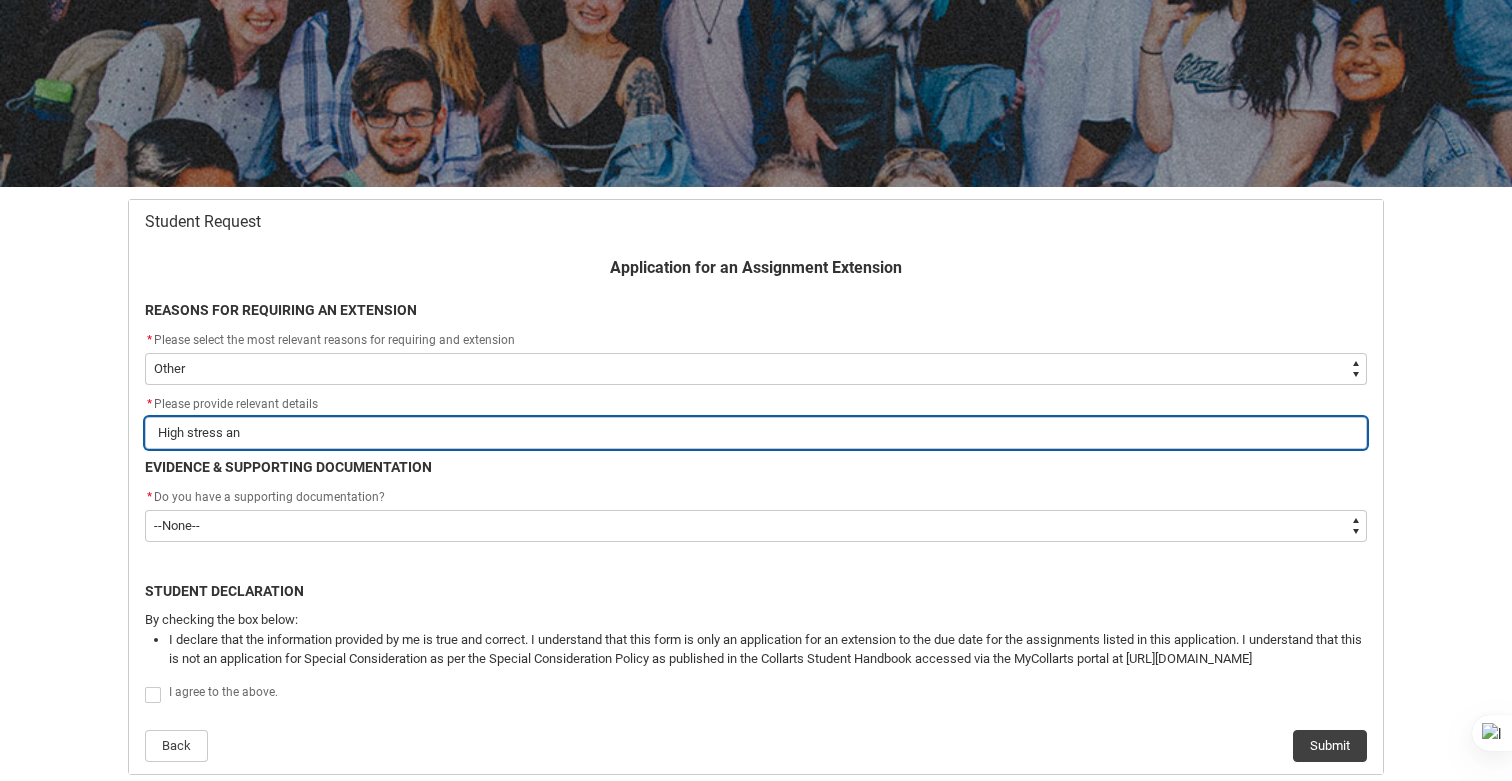 type on "High stress and" 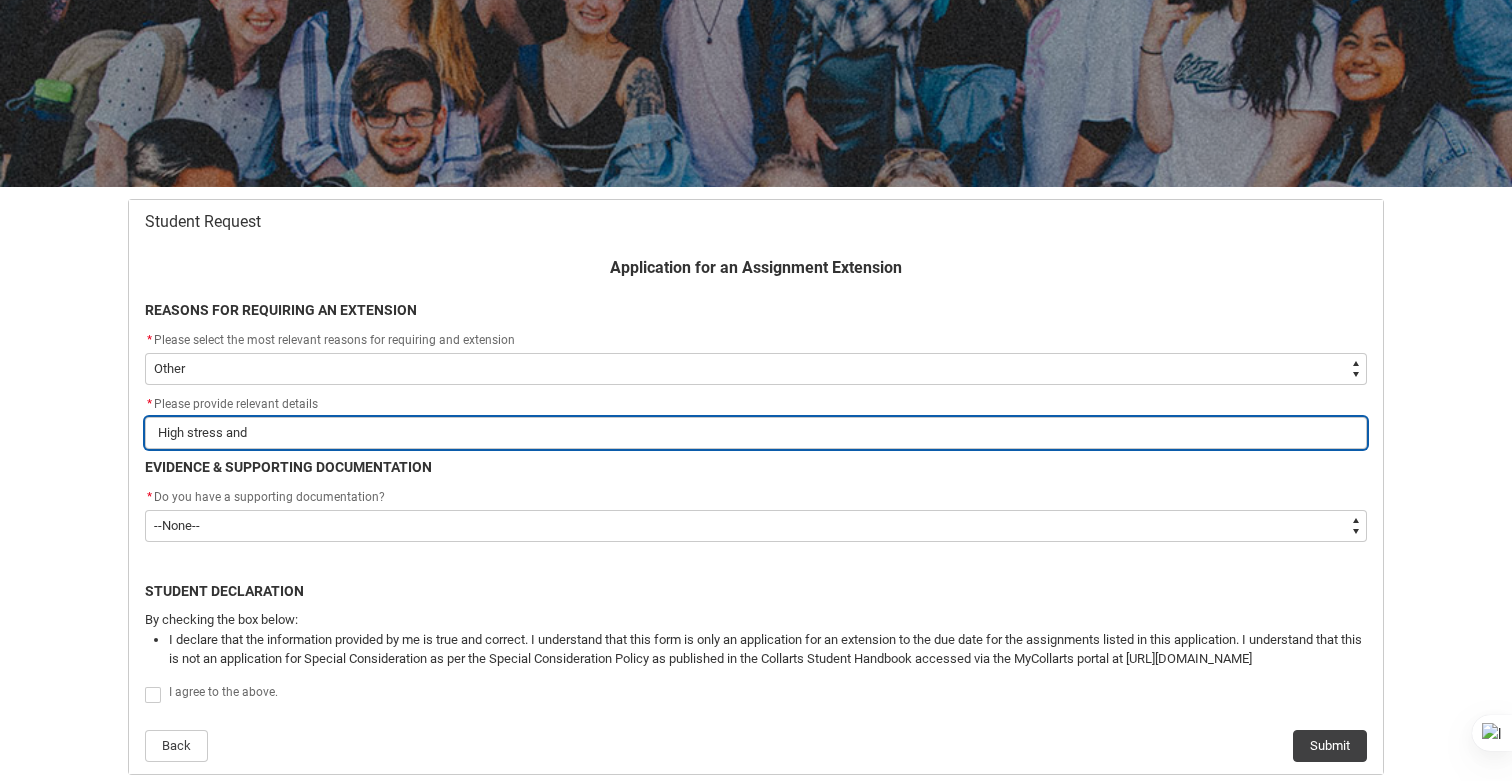 type on "High stress and" 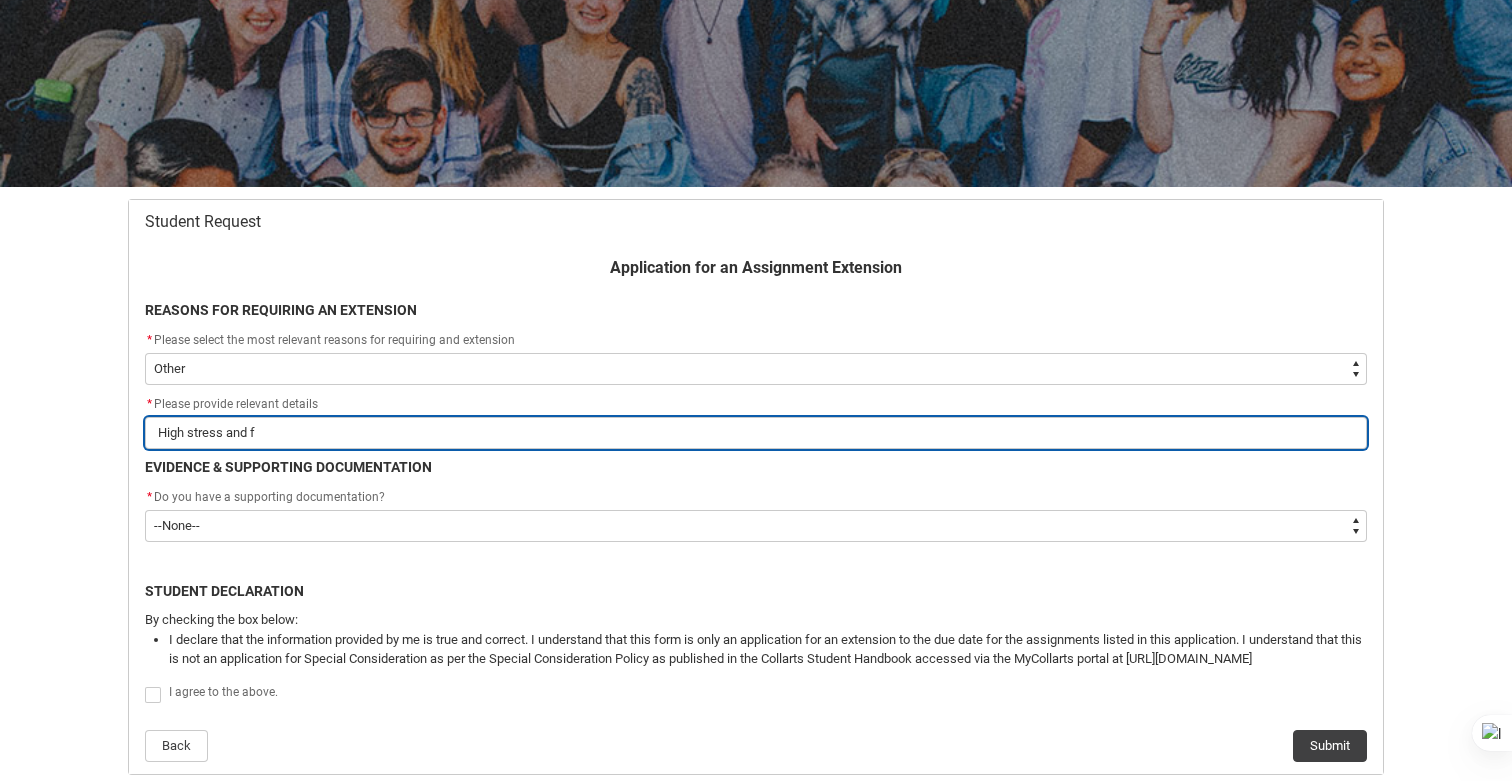 type on "High stress and fa" 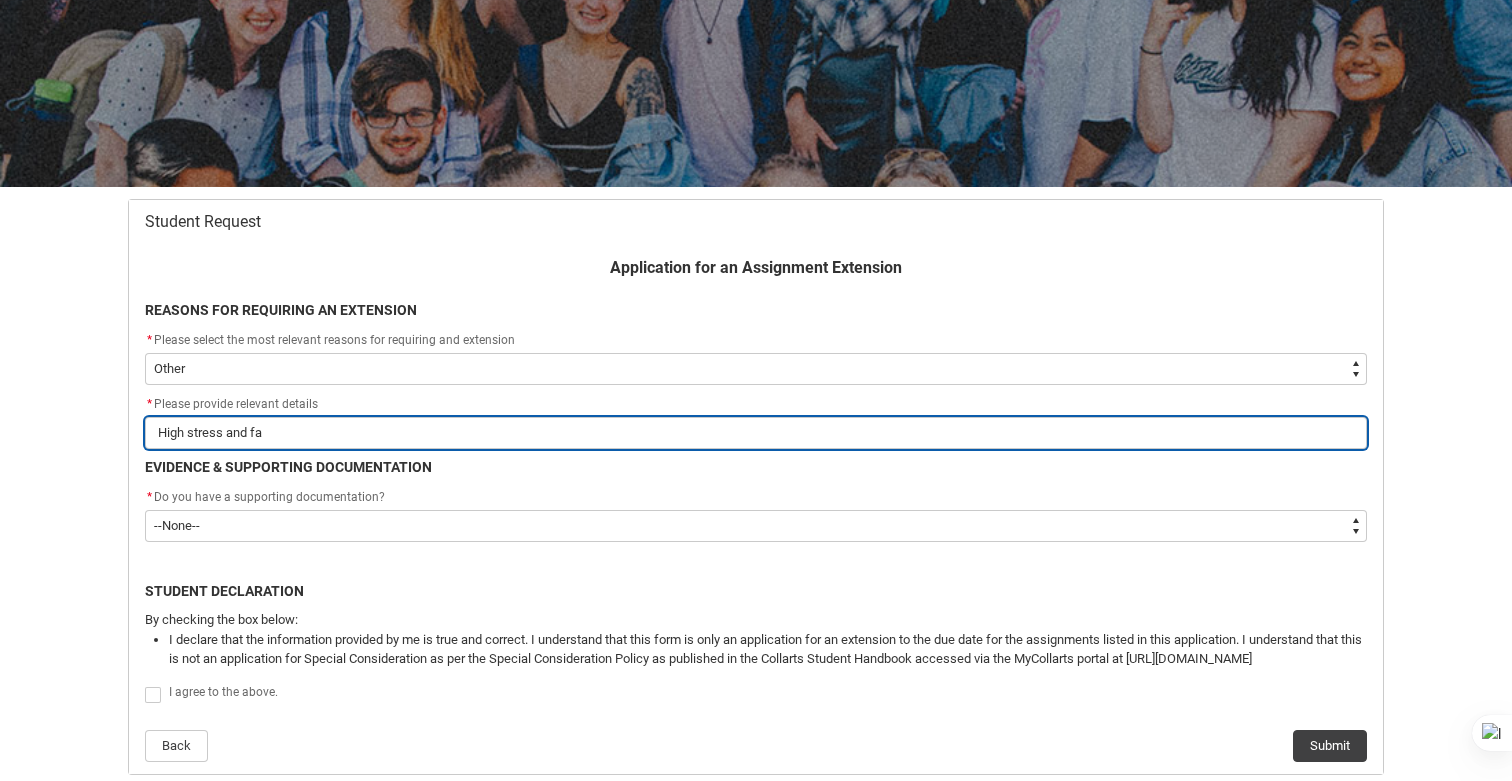 type on "High stress and fat" 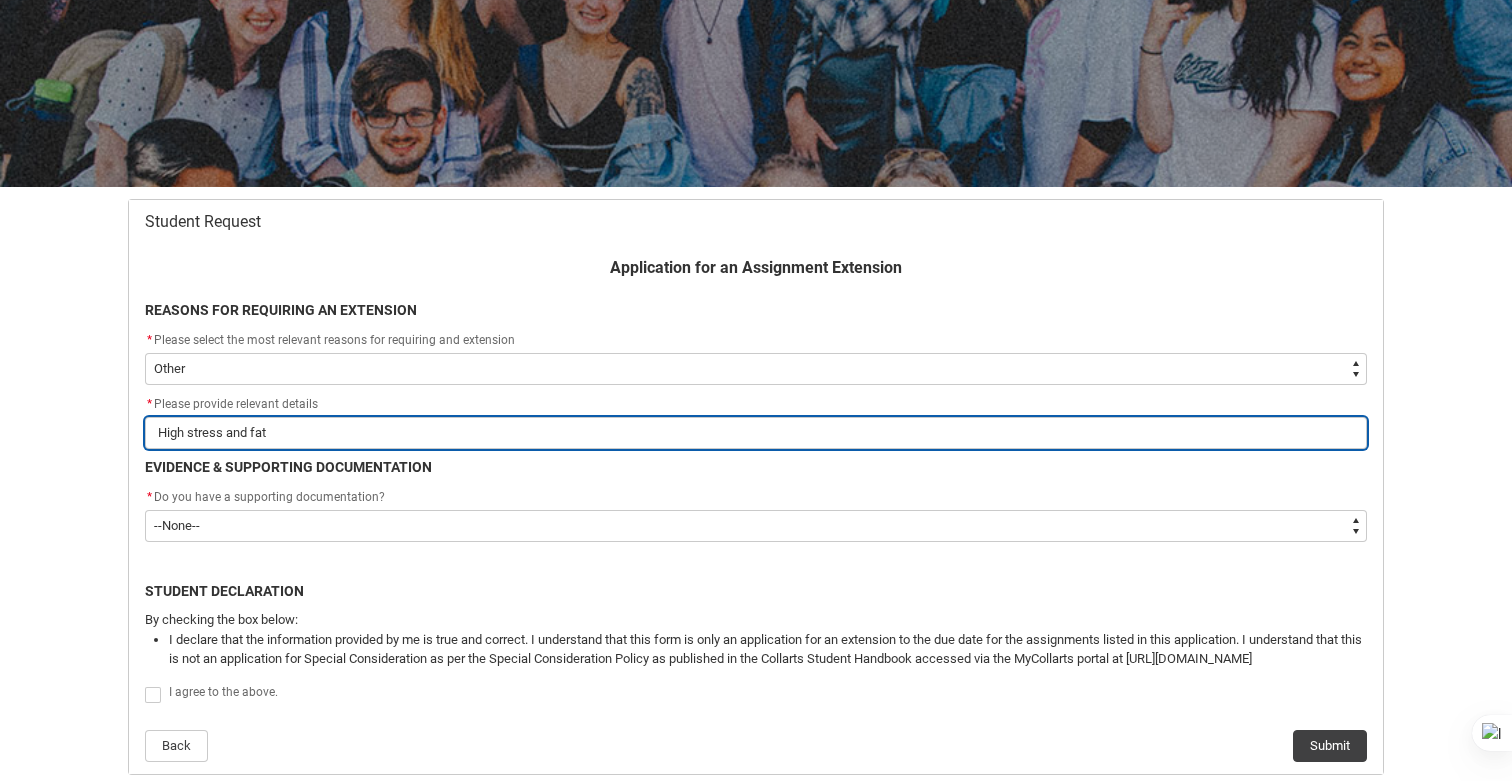 type on "High stress and fati" 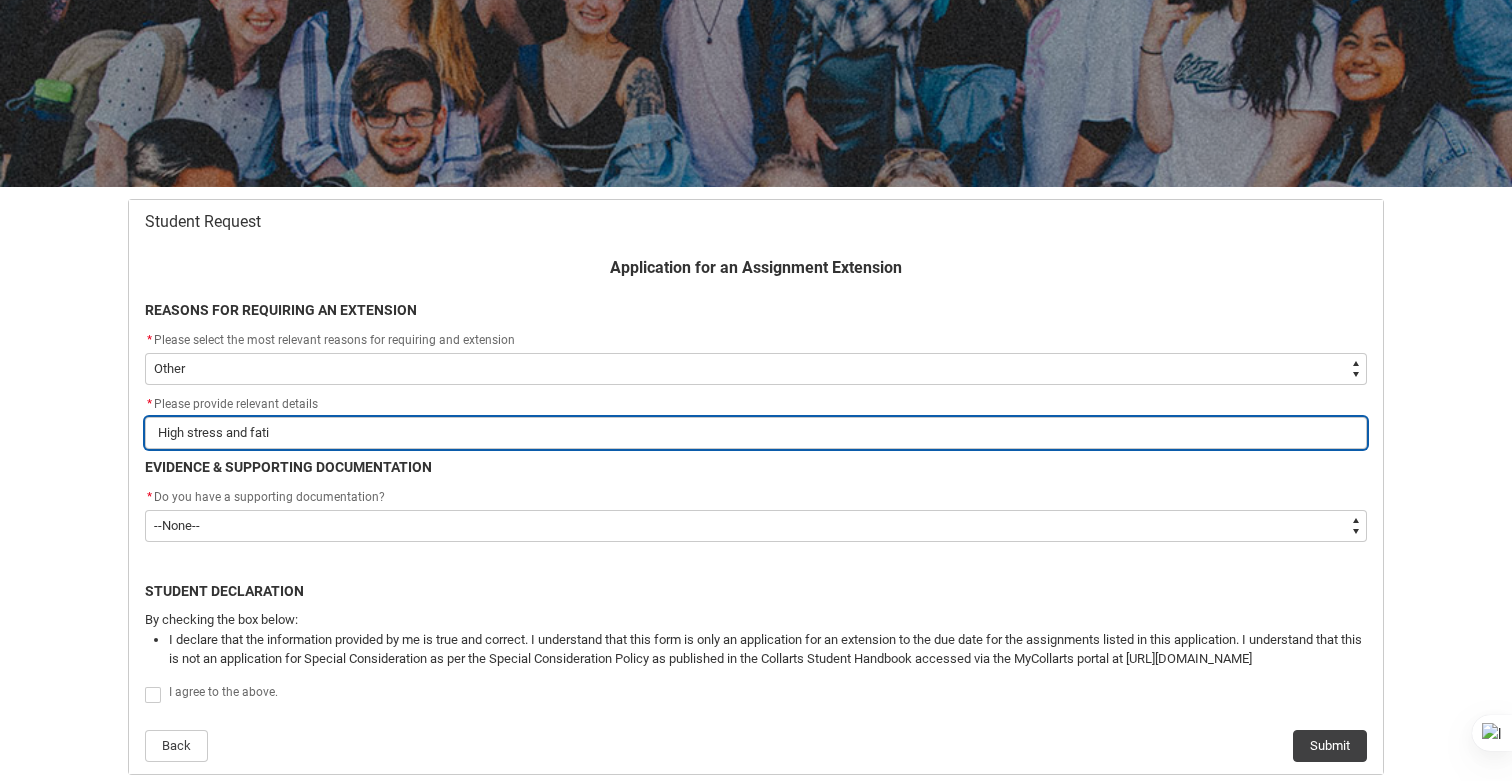 type on "High stress and fatig" 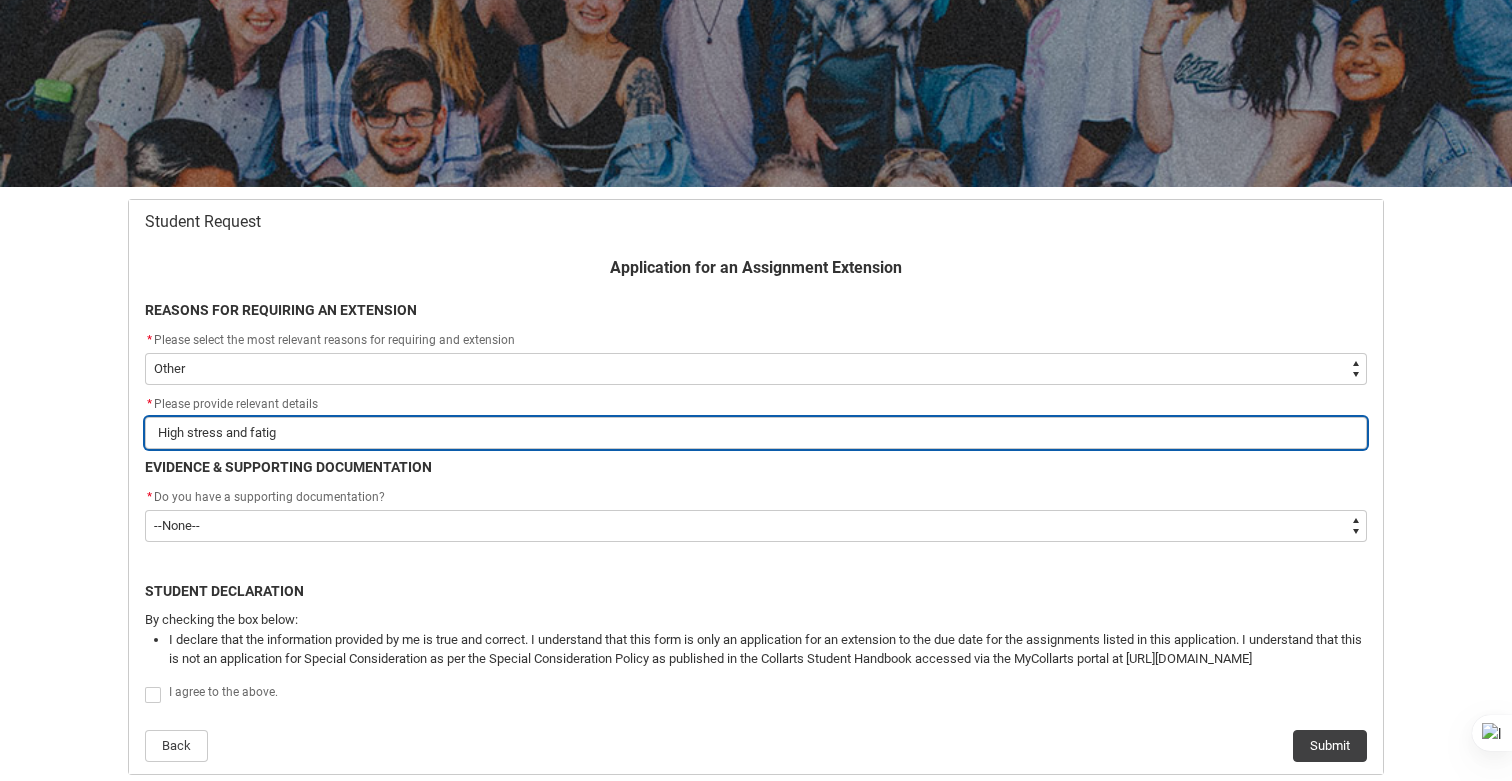 type on "High stress and fatigu" 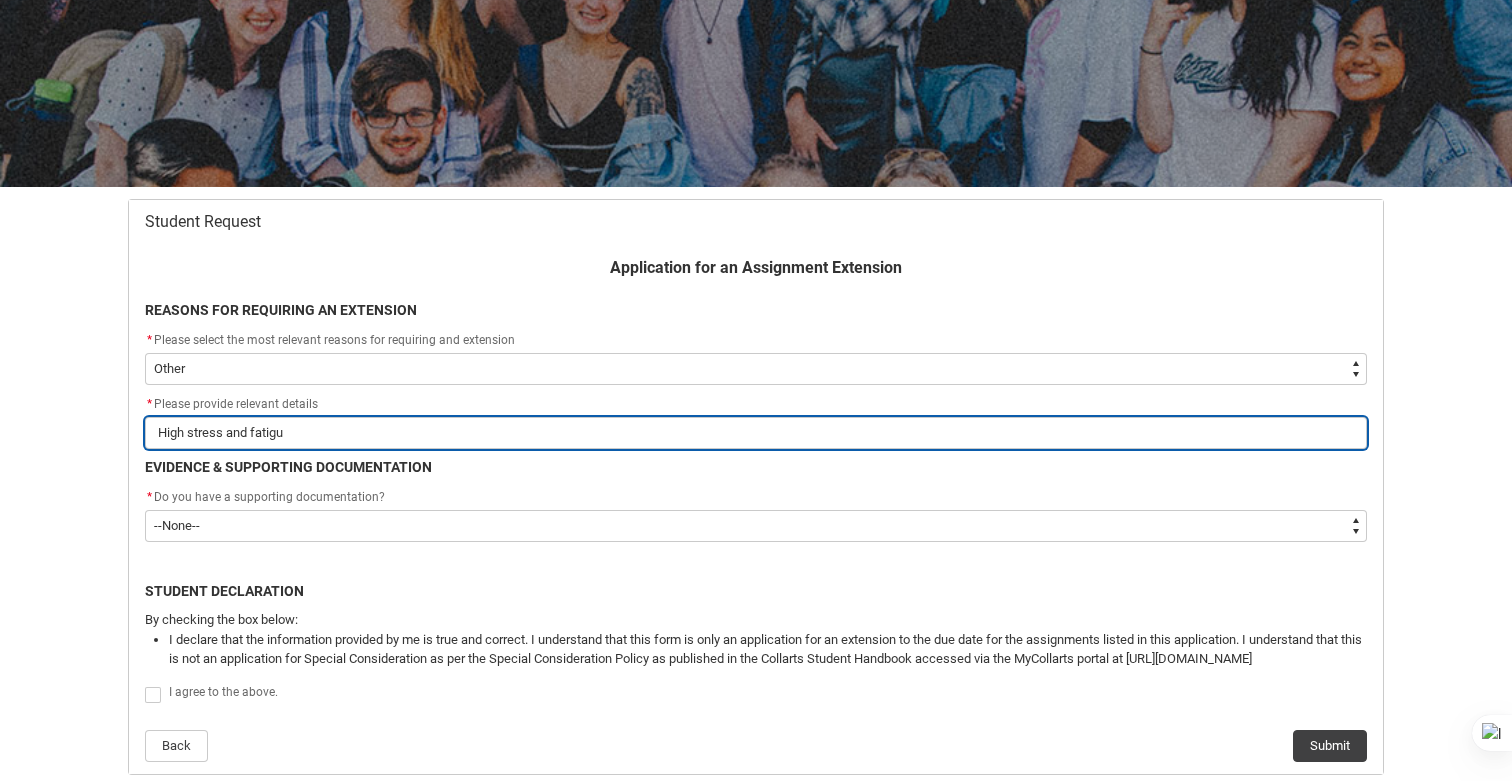type on "High stress and fatigue" 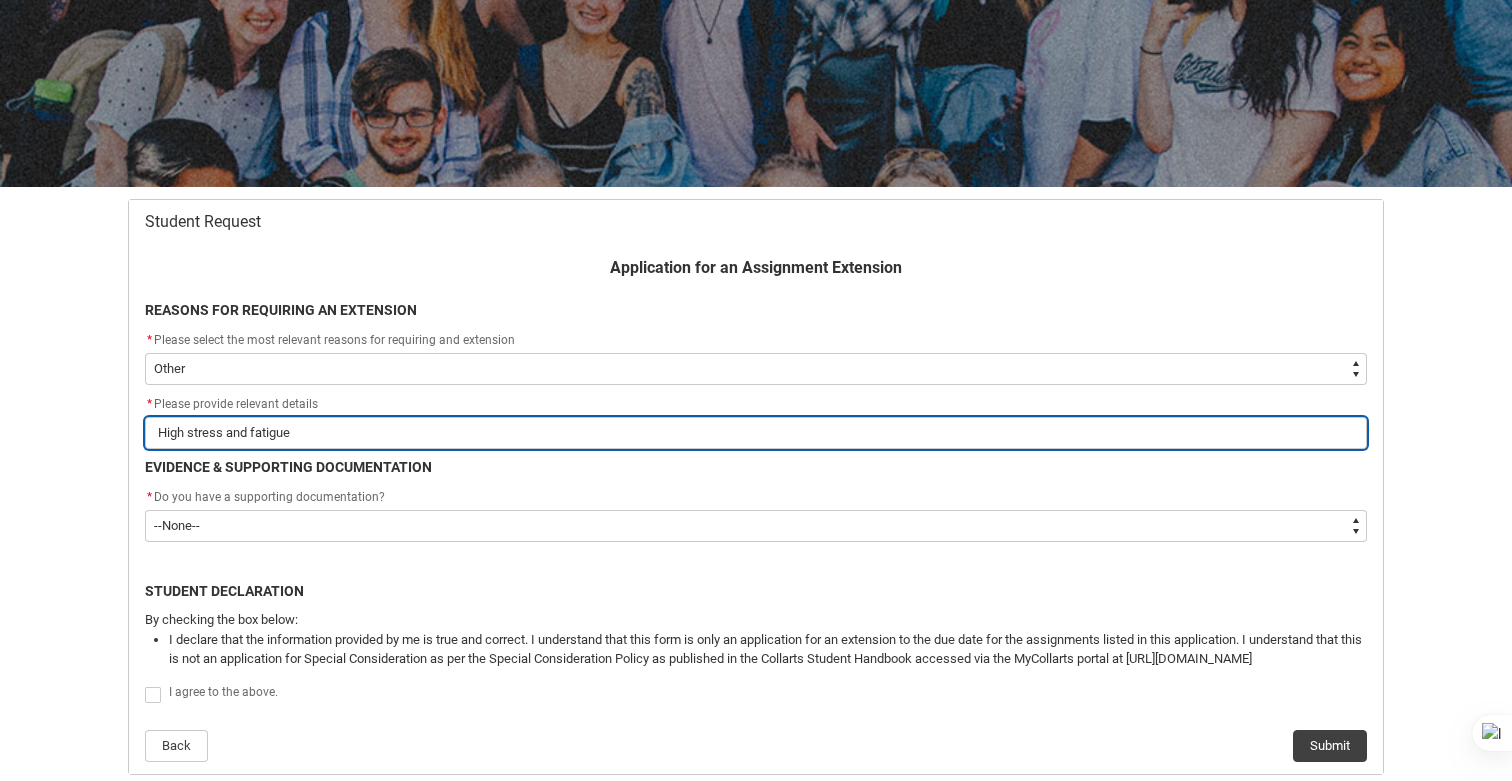 type on "High stress and fatigue" 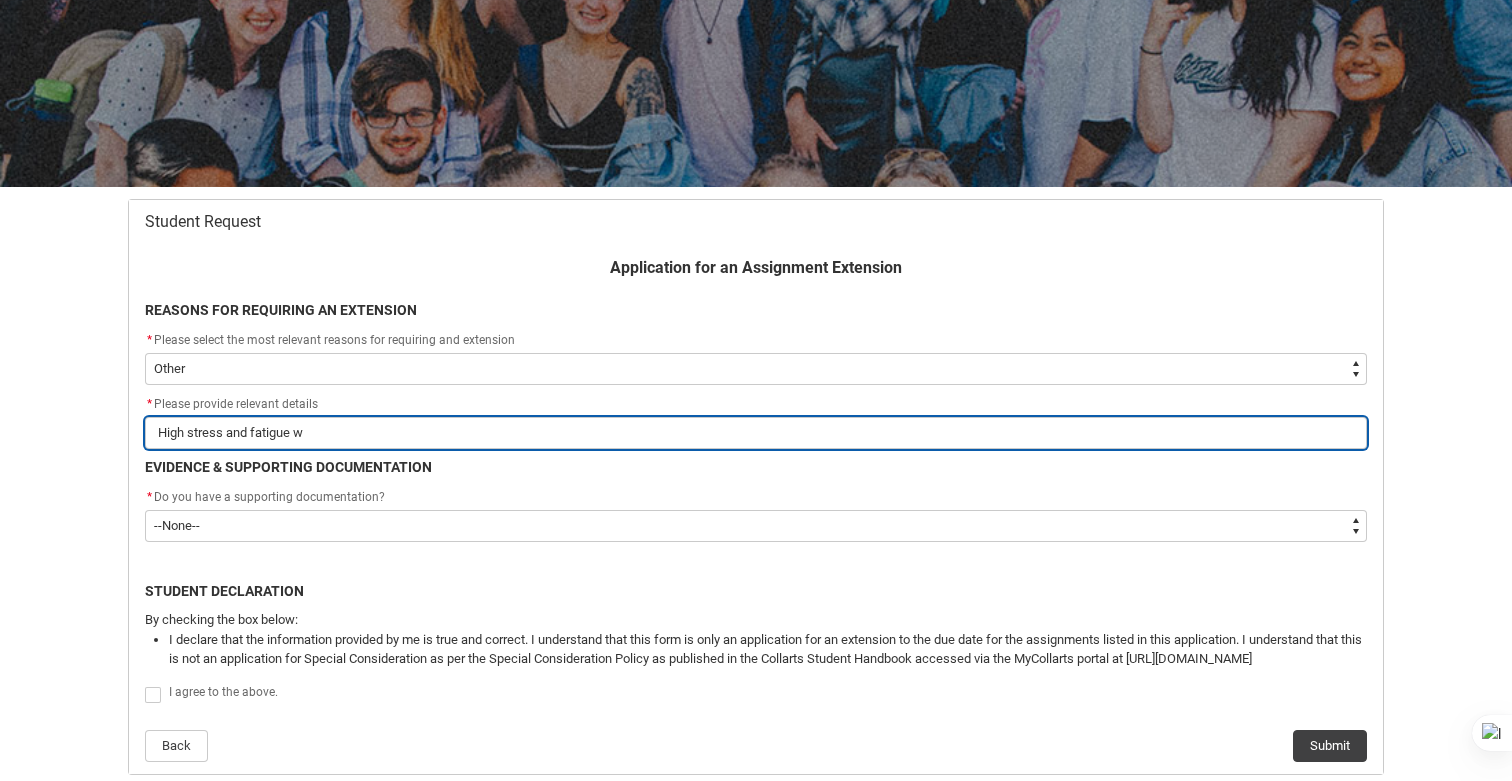 type on "High stress and fatigue we" 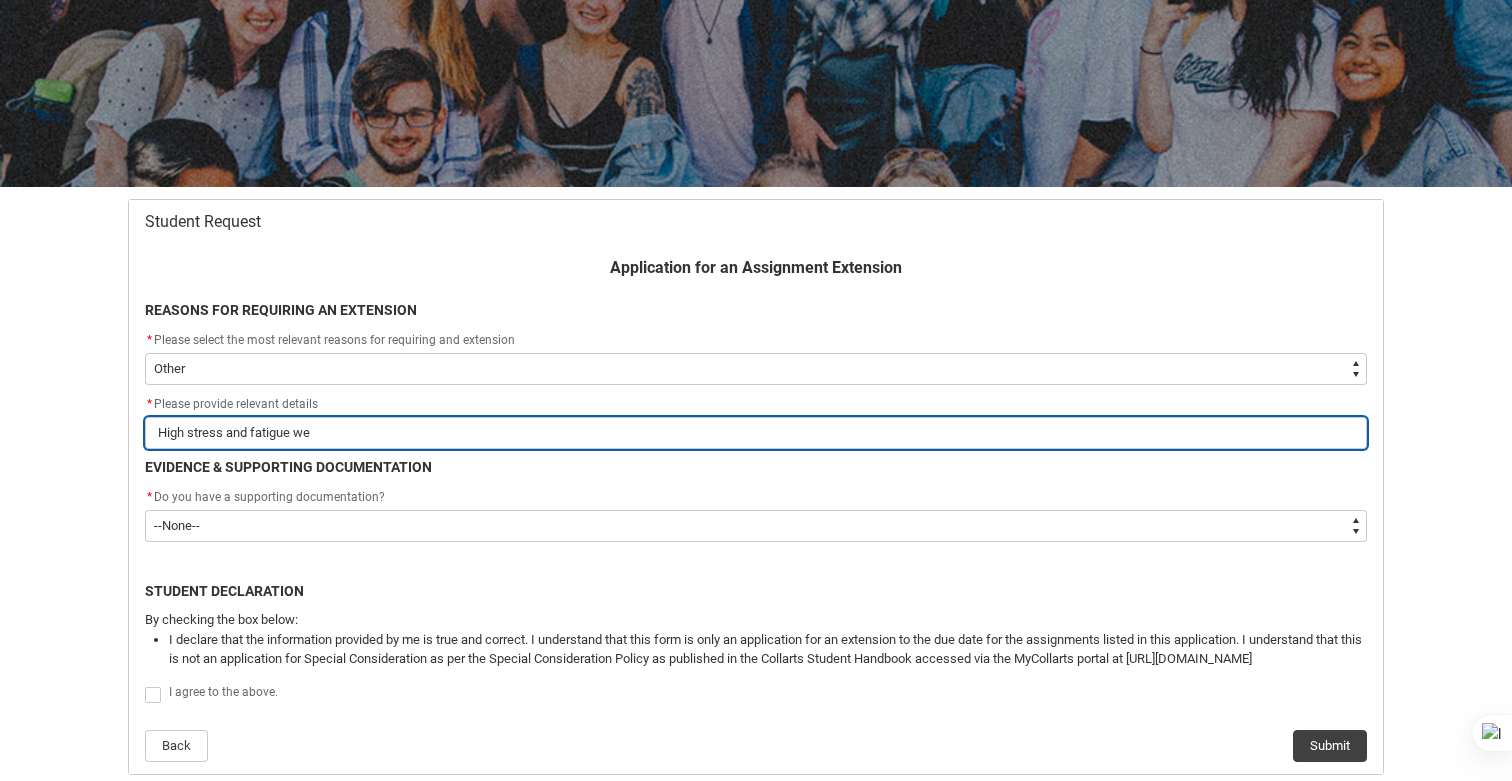 type on "High stress and fatigue wee" 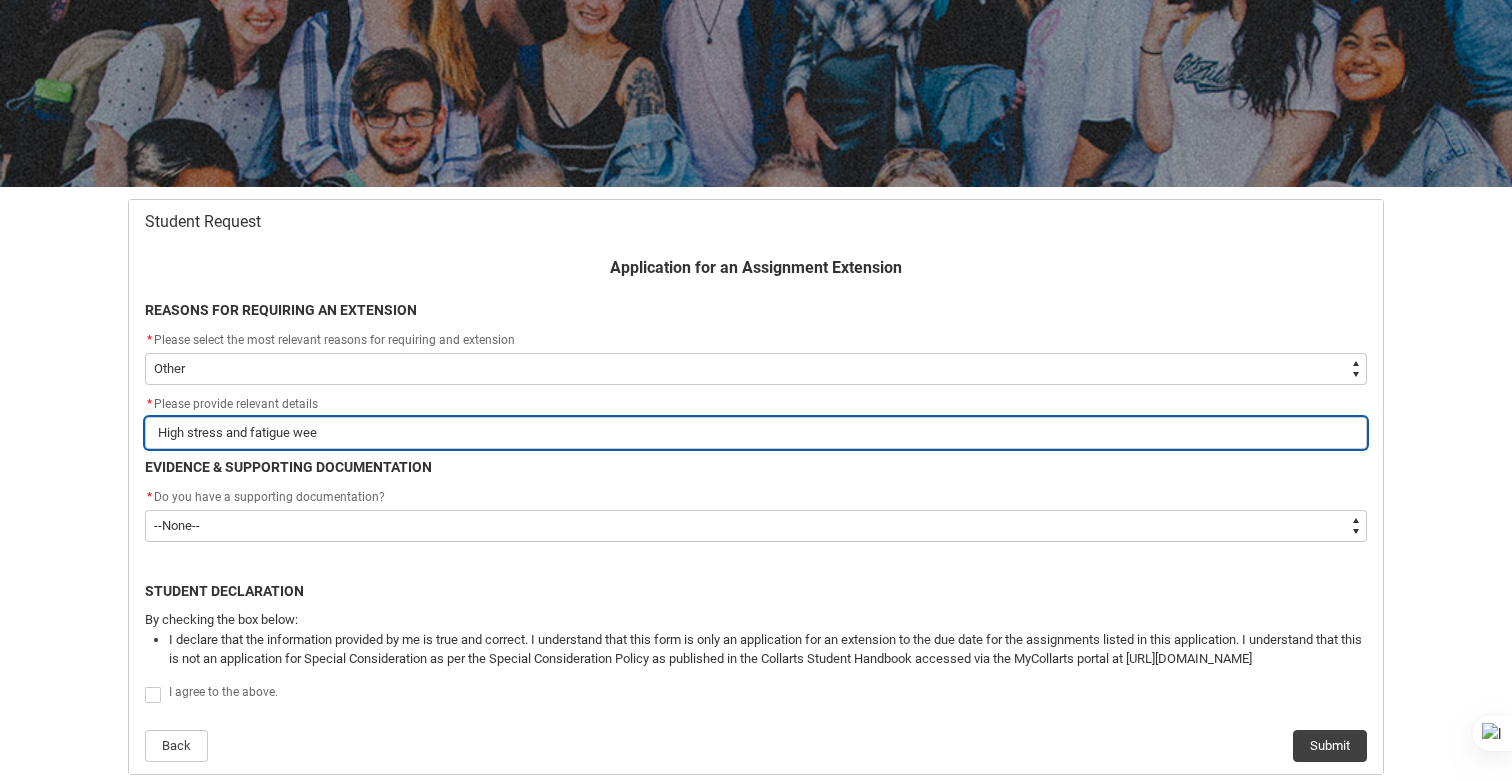 type on "High stress and fatigue week" 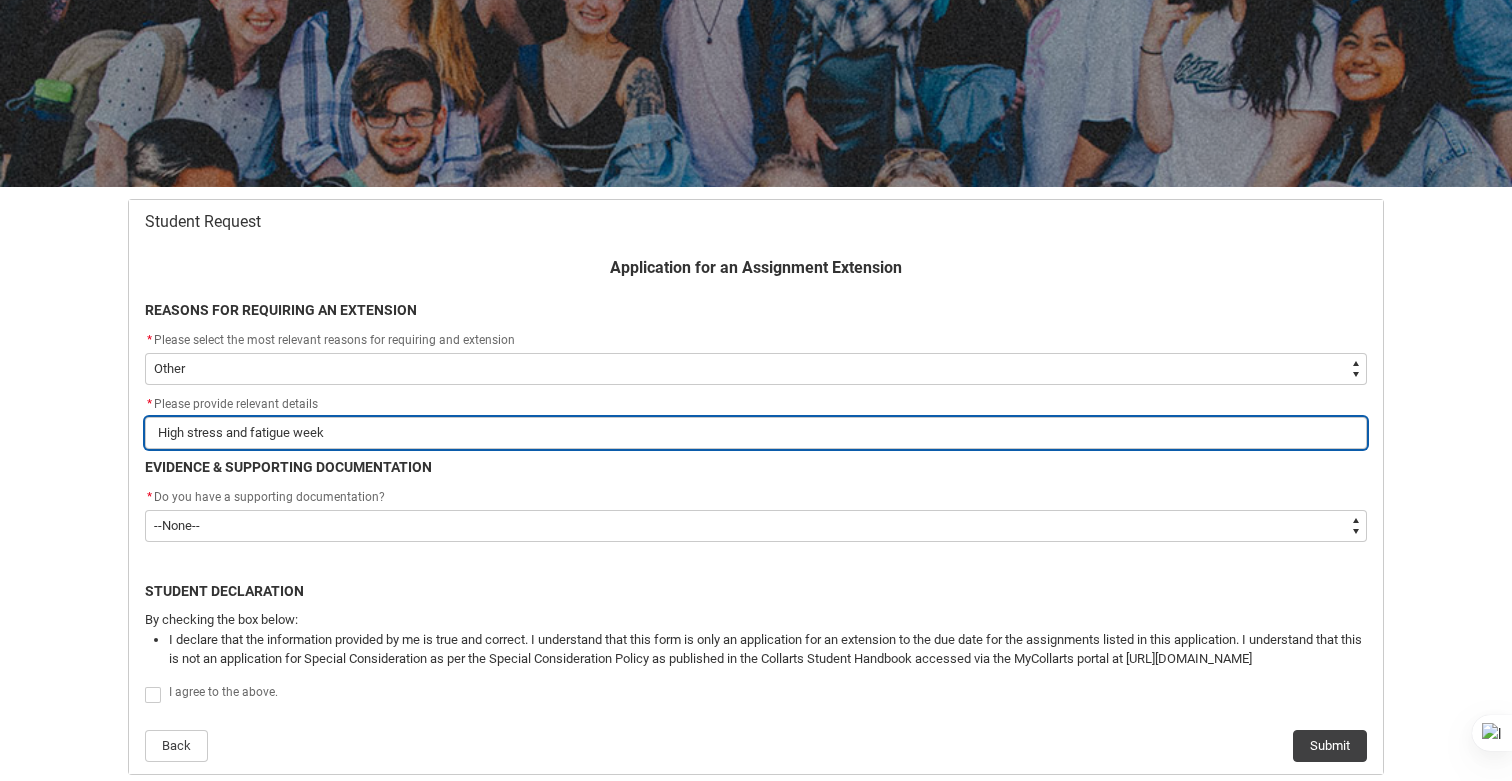 type on "High stress and fatigue week." 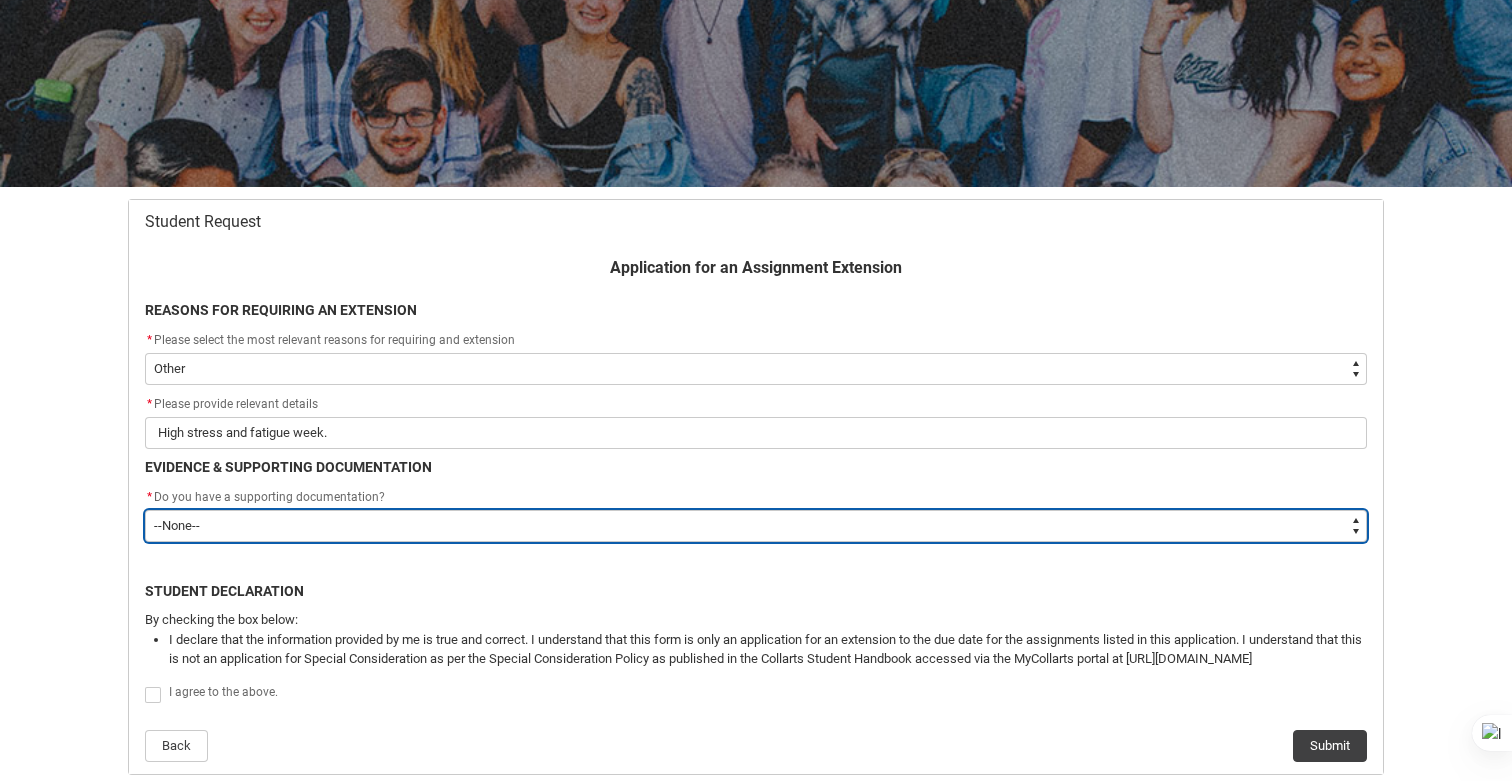 click on "--None-- Yes No" at bounding box center [756, 526] 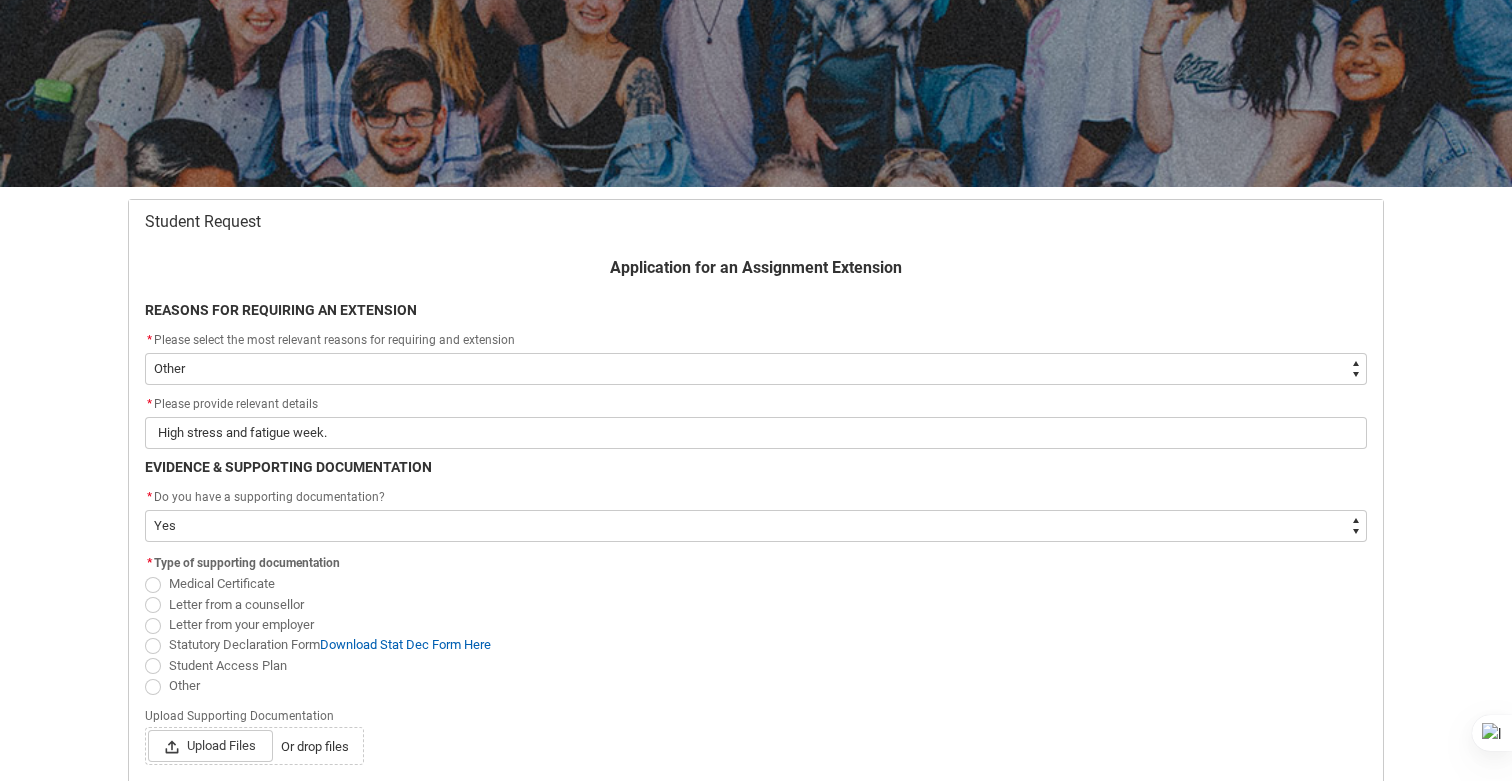 click at bounding box center (153, 666) 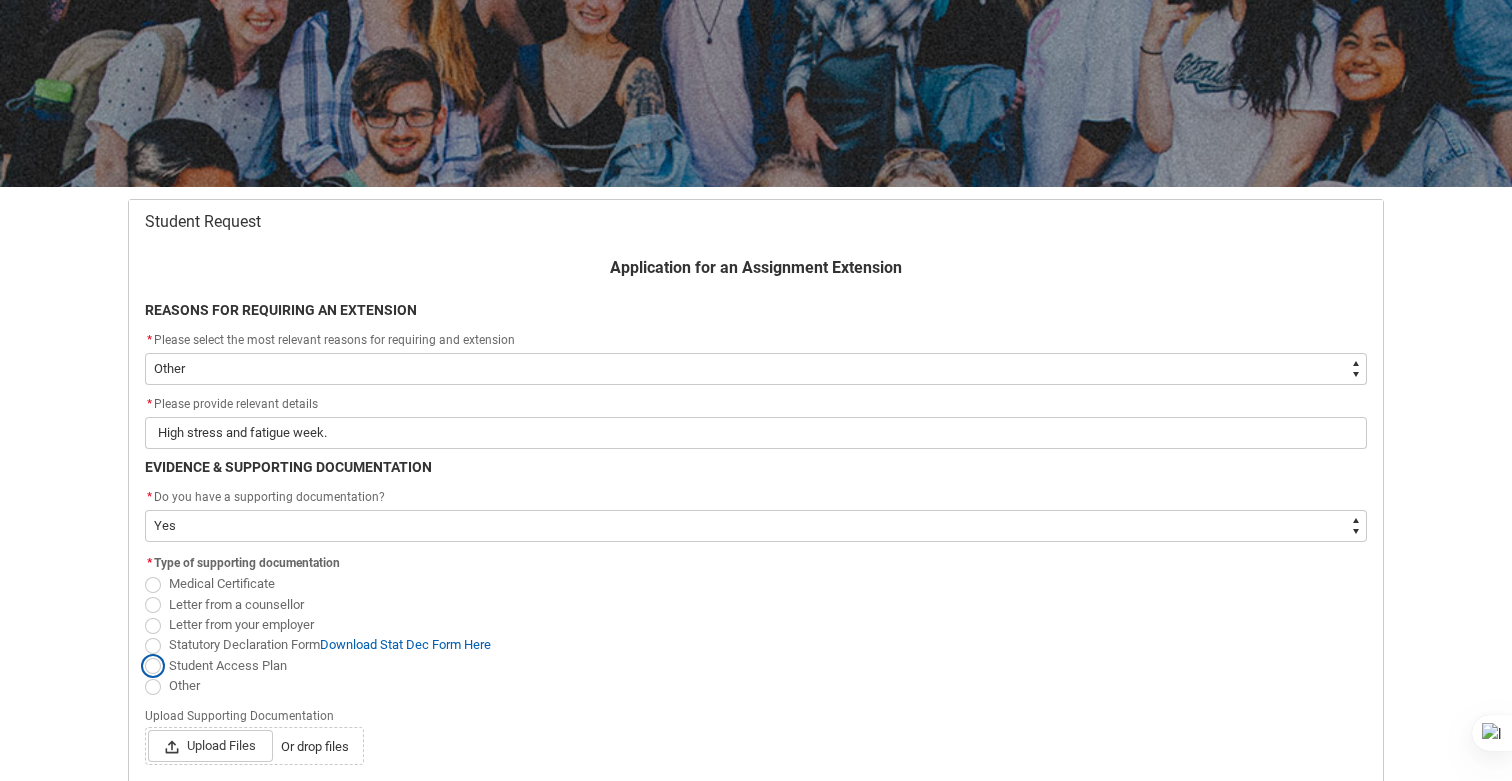 radio on "true" 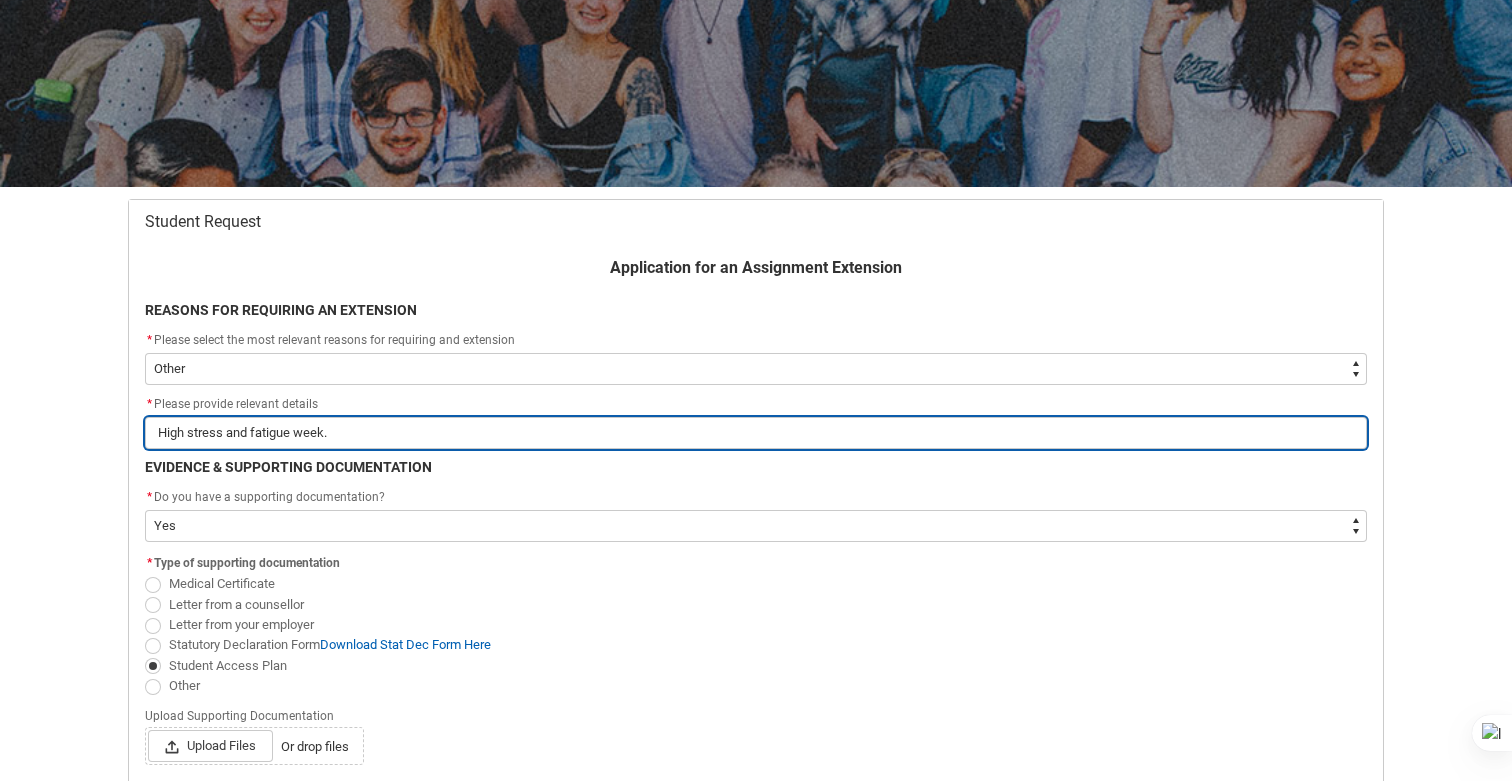 click on "High stress and fatigue week." at bounding box center [756, 433] 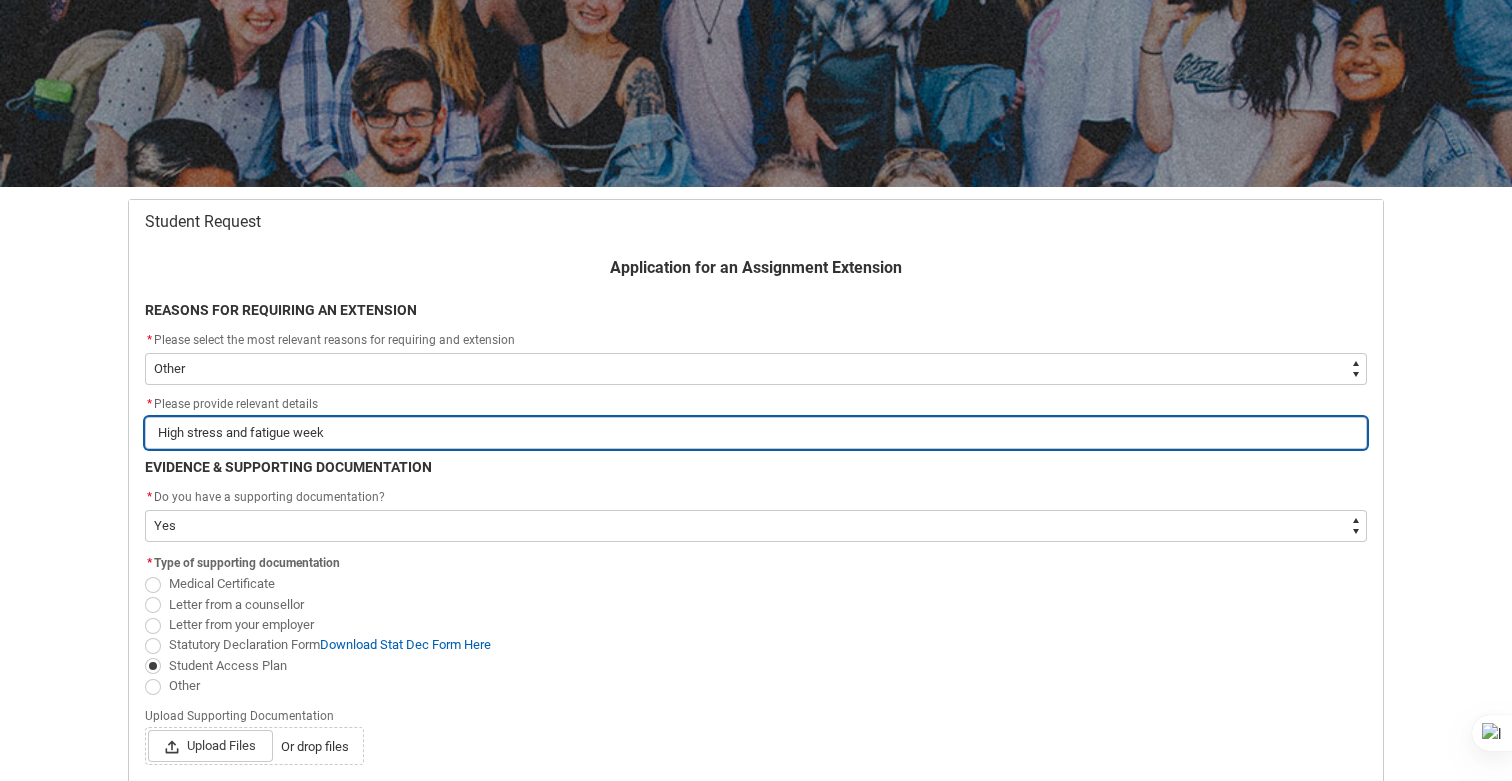 type on "High stress and fatigue week/" 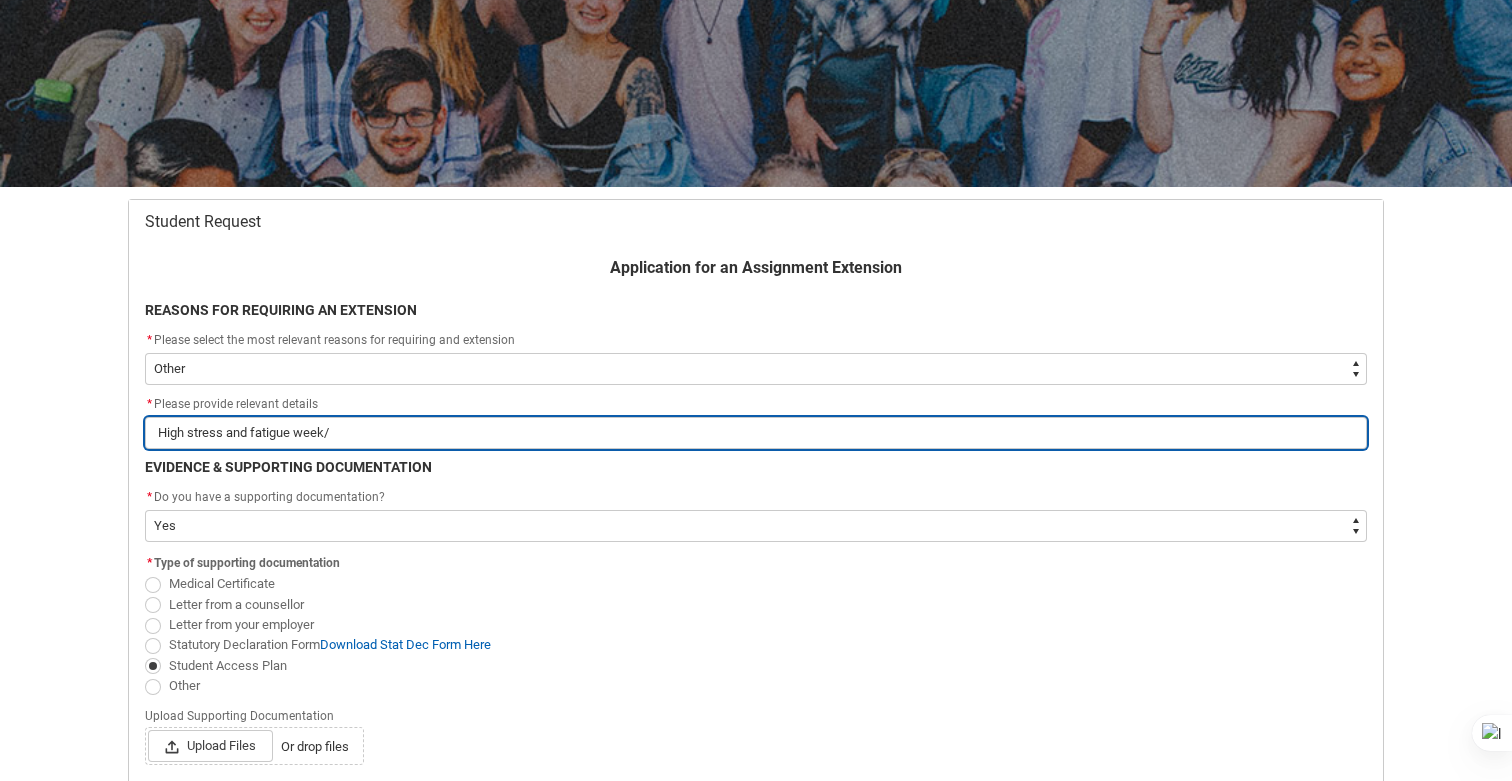 type on "High stress and fatigue week/S" 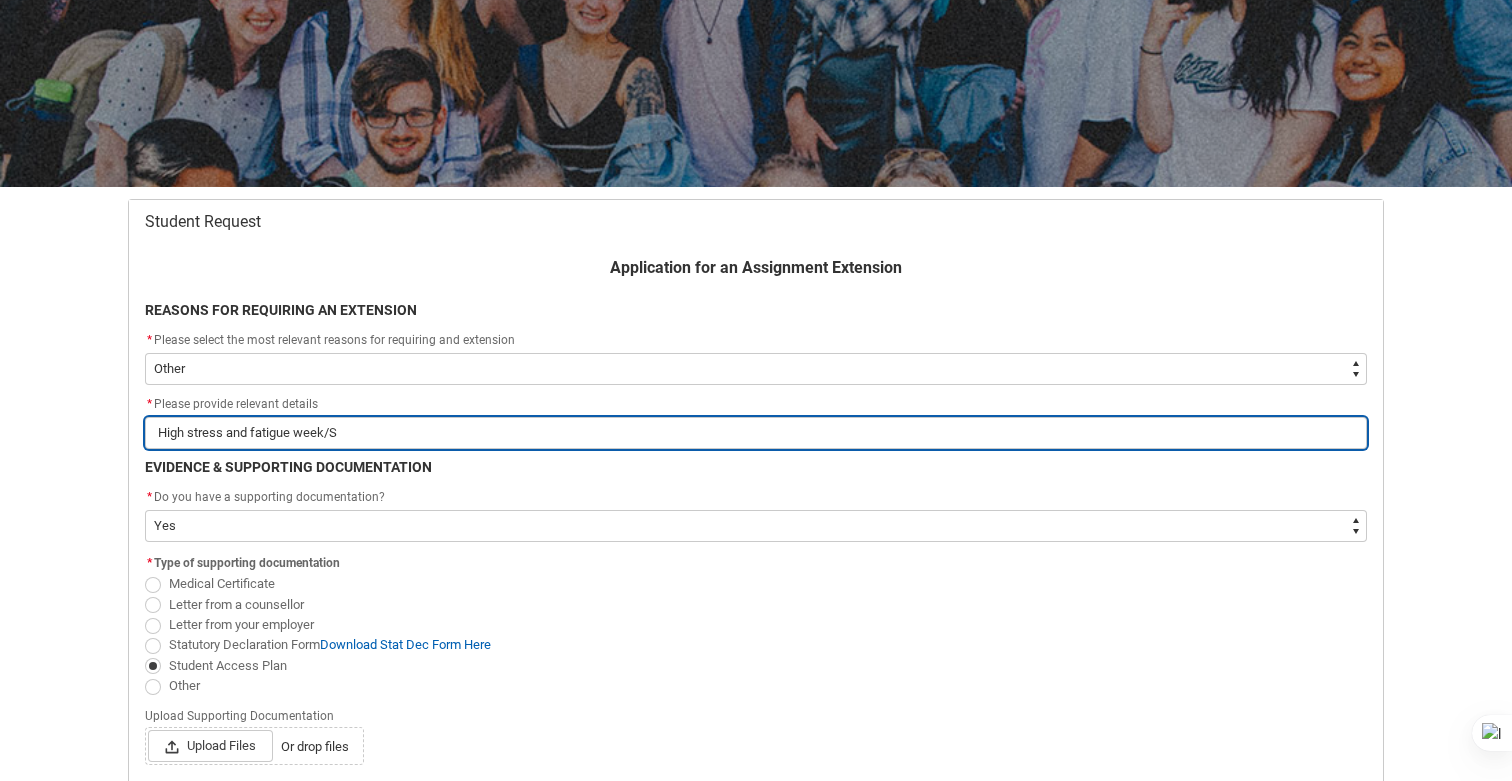 type on "High stress and fatigue week/St" 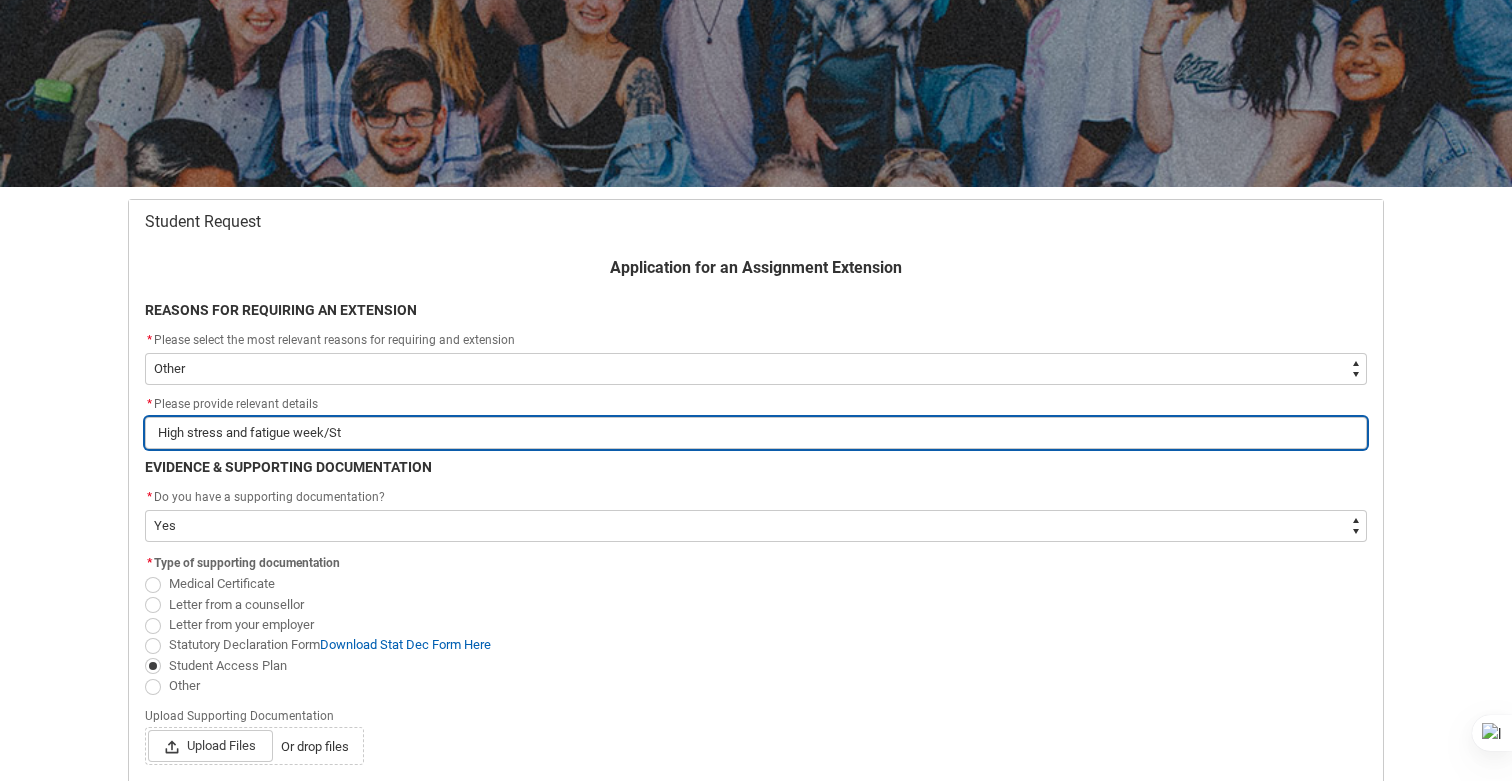 type on "High stress and fatigue week/Stu" 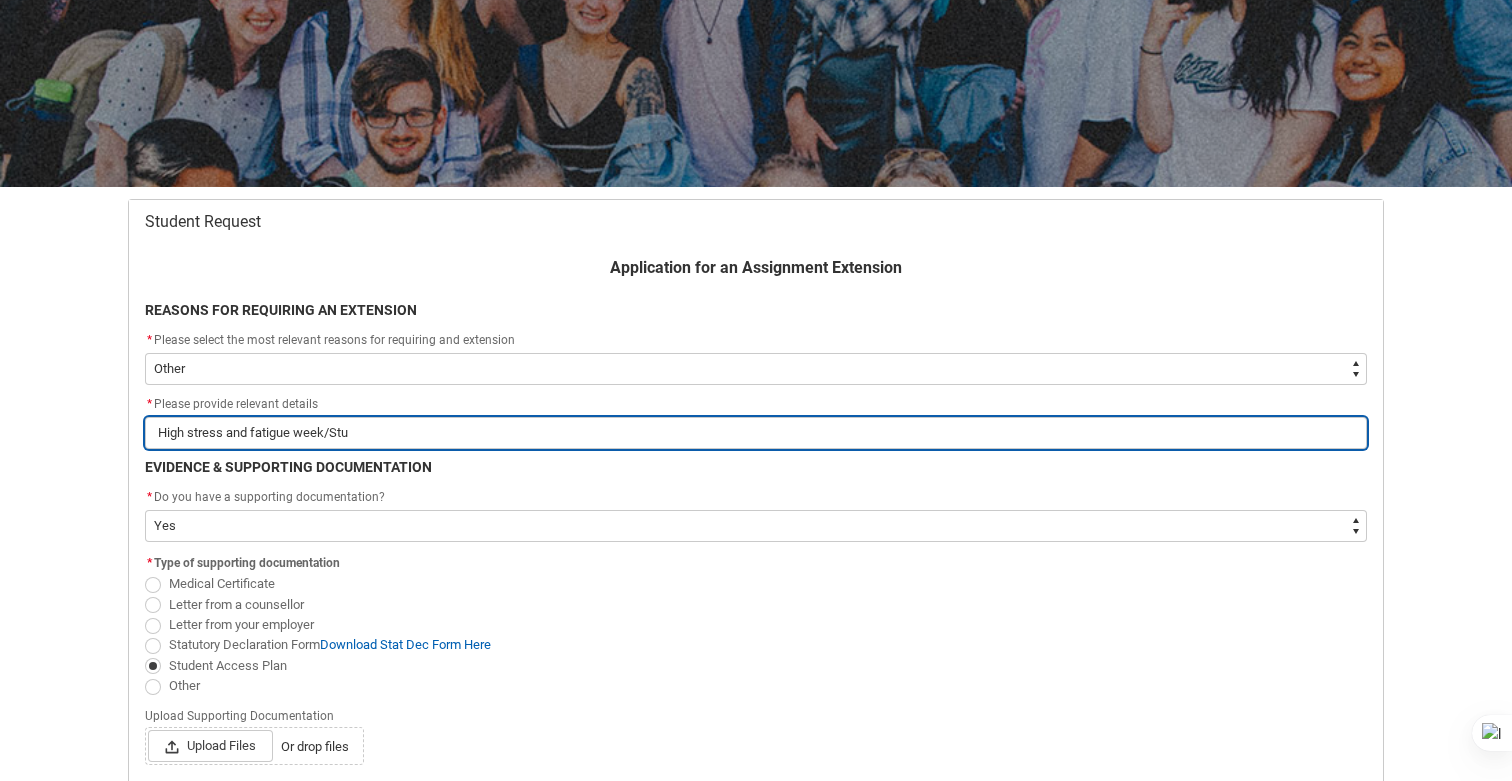 type on "High stress and fatigue week/Stud" 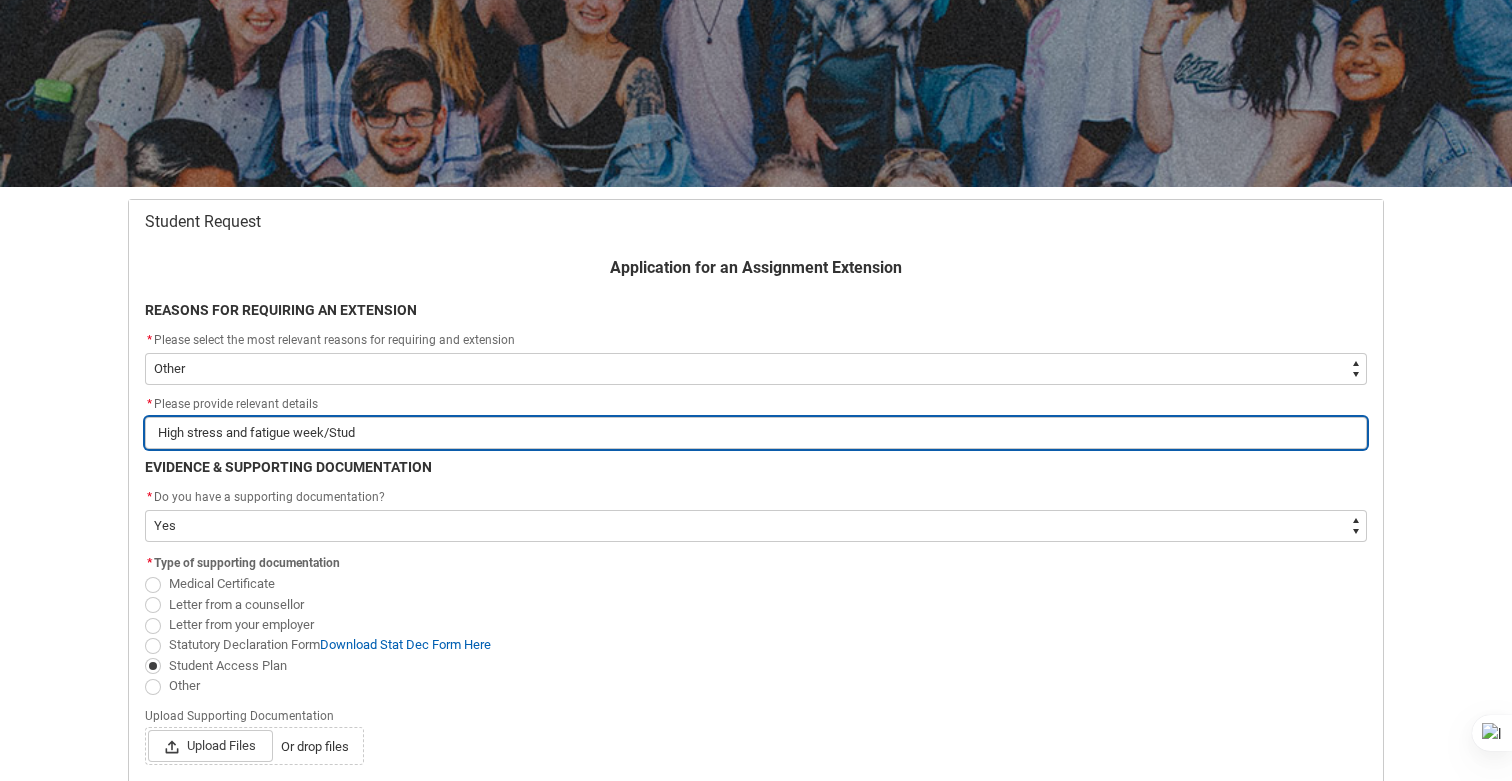 type on "High stress and fatigue week/Stude" 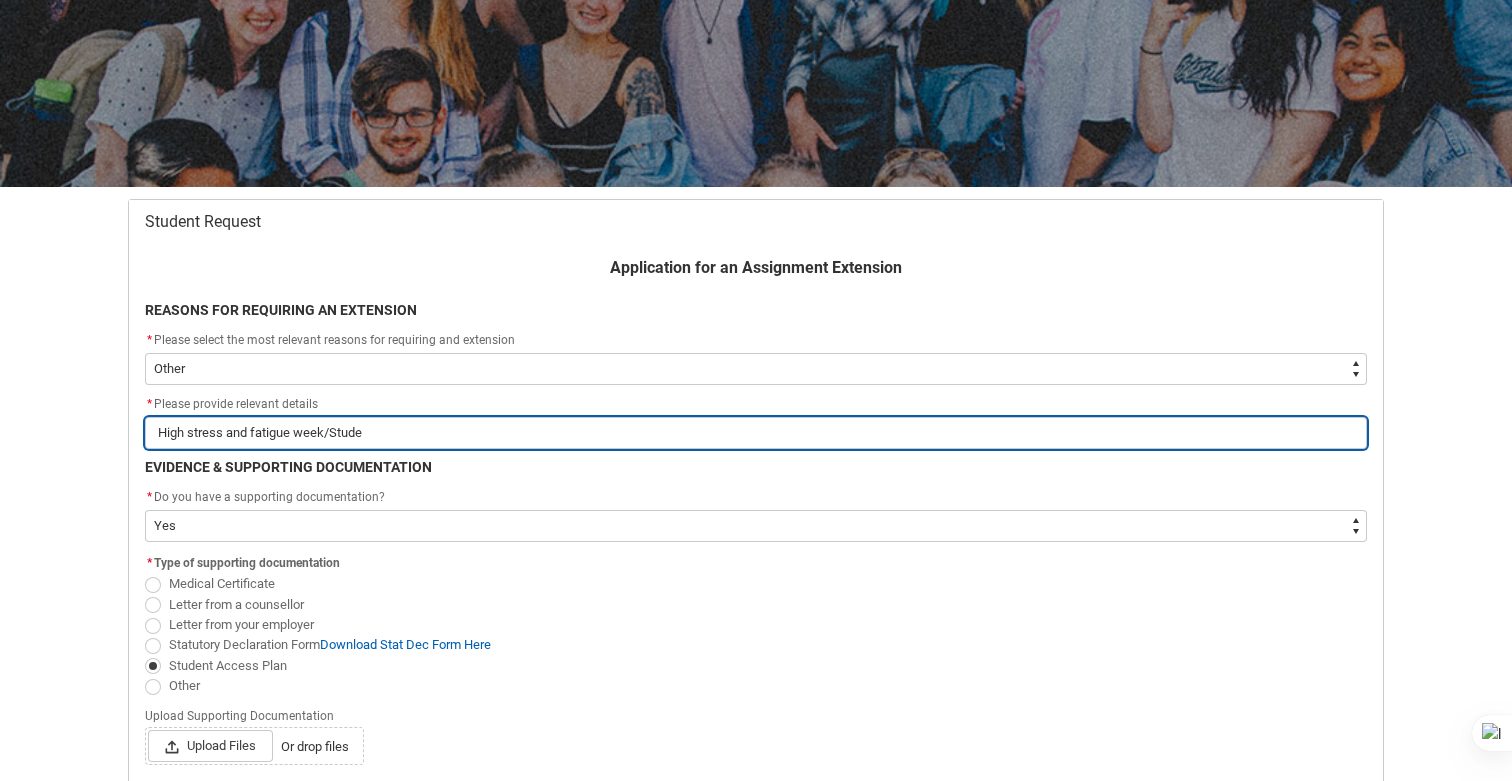 type on "High stress and fatigue week/Studen" 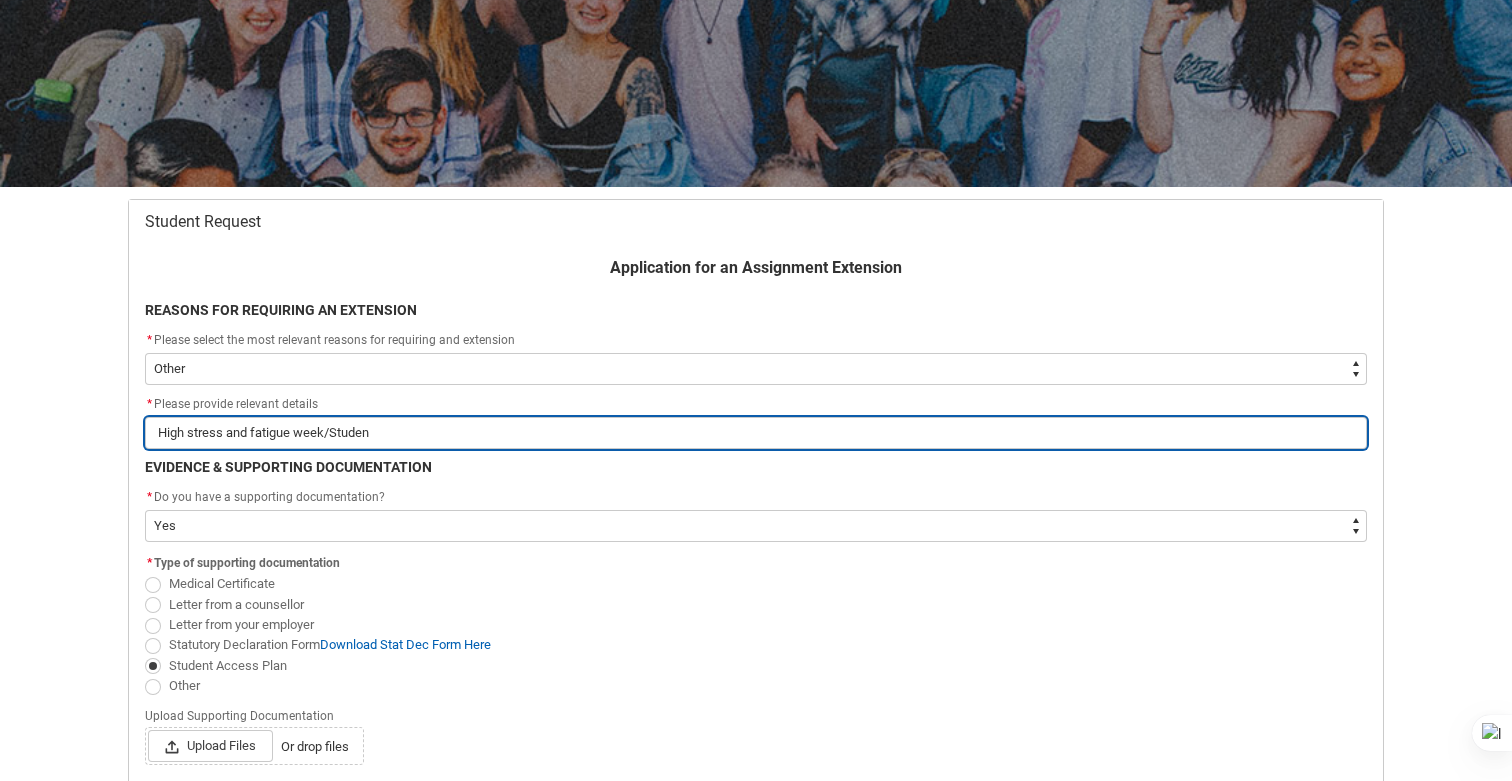 type on "High stress and fatigue week/Student" 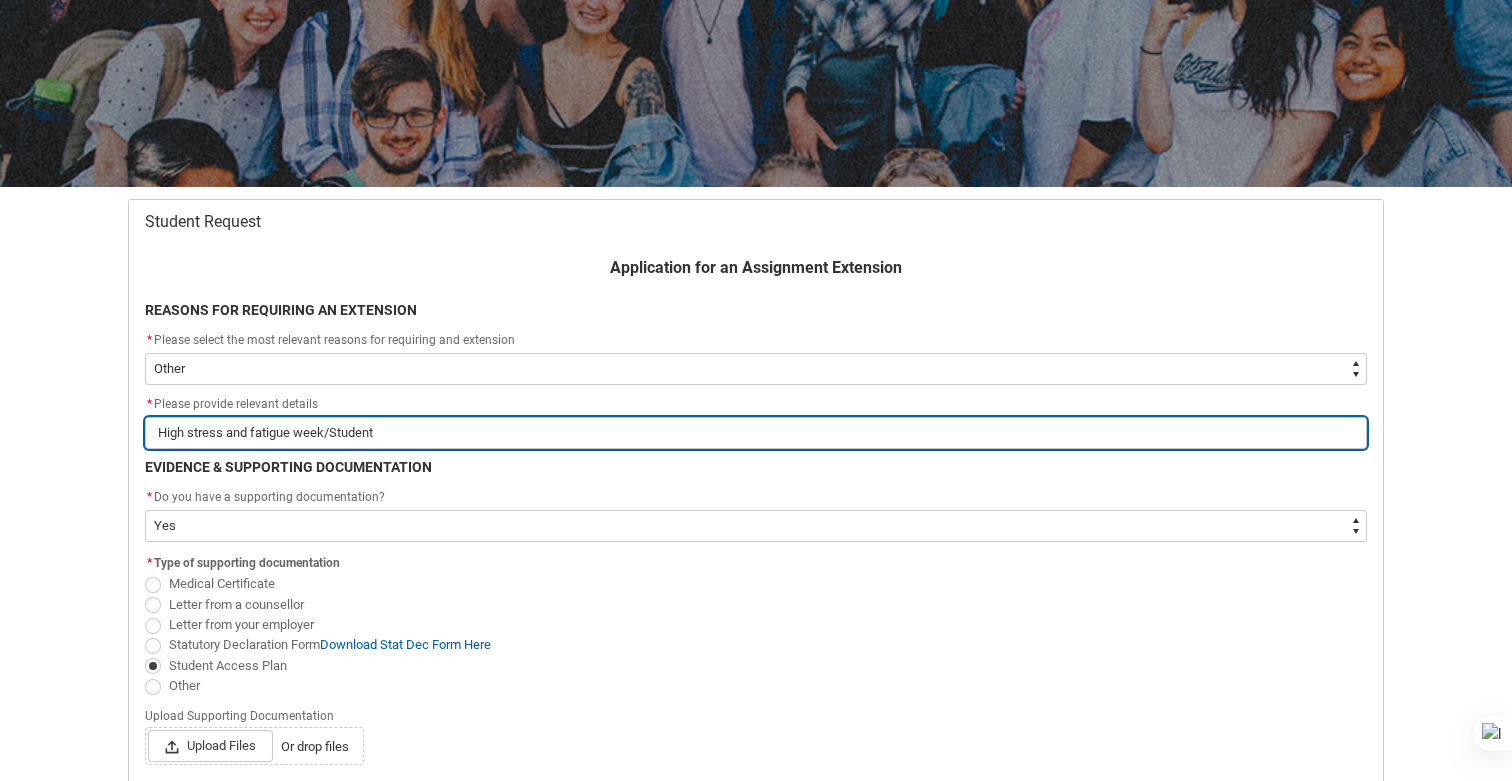 type on "High stress and fatigue week/Student" 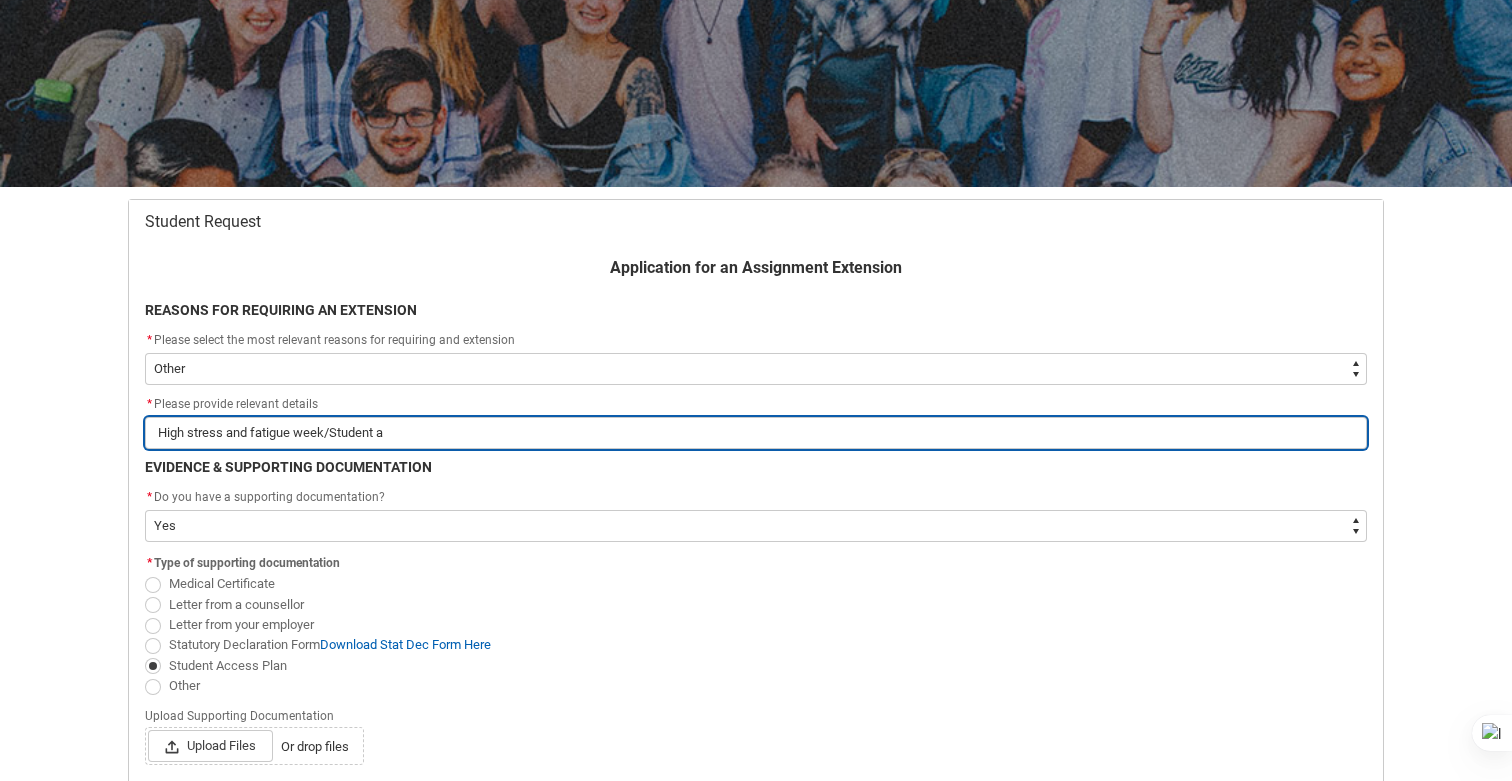 type on "High stress and fatigue week/Student ac" 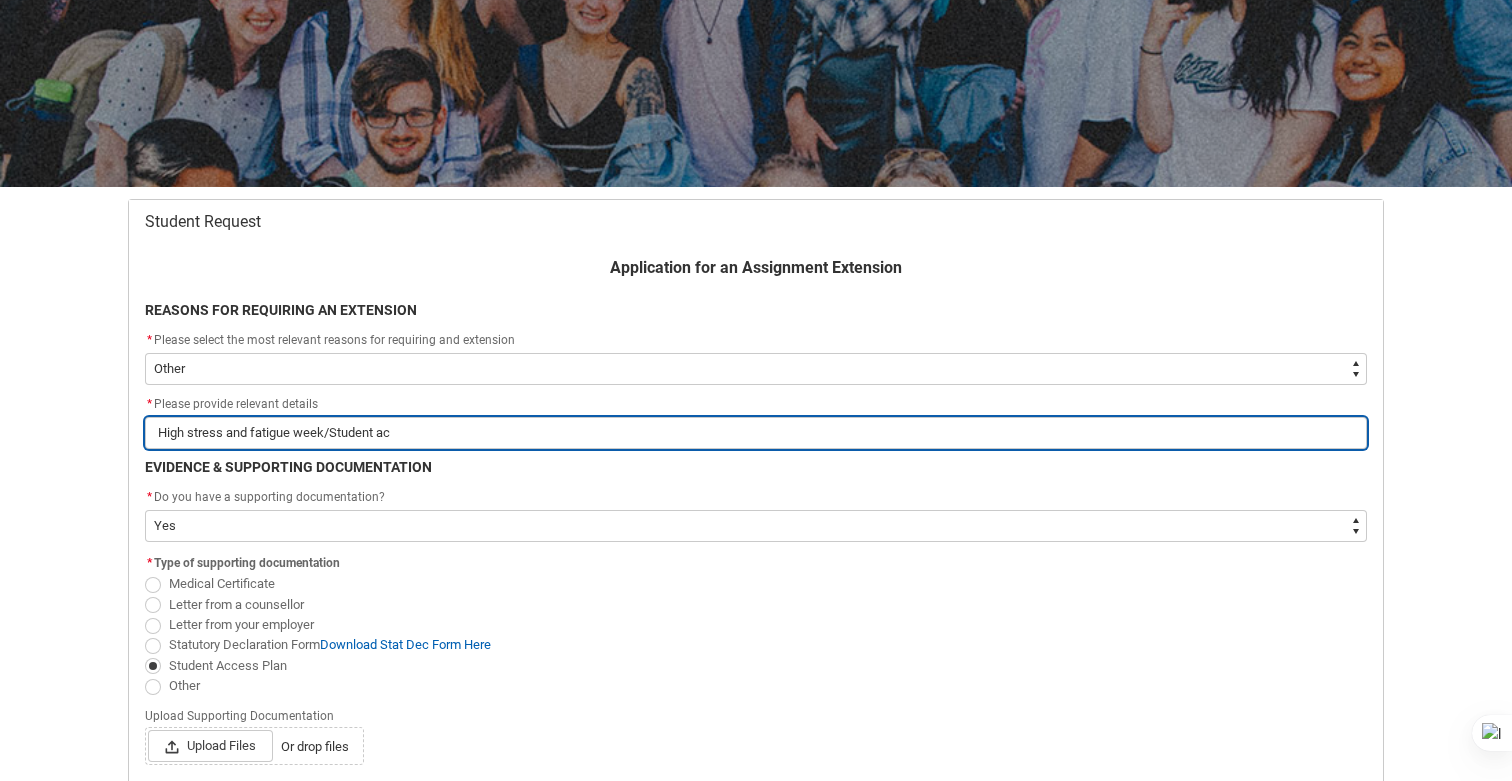 type on "High stress and fatigue week/Student ace" 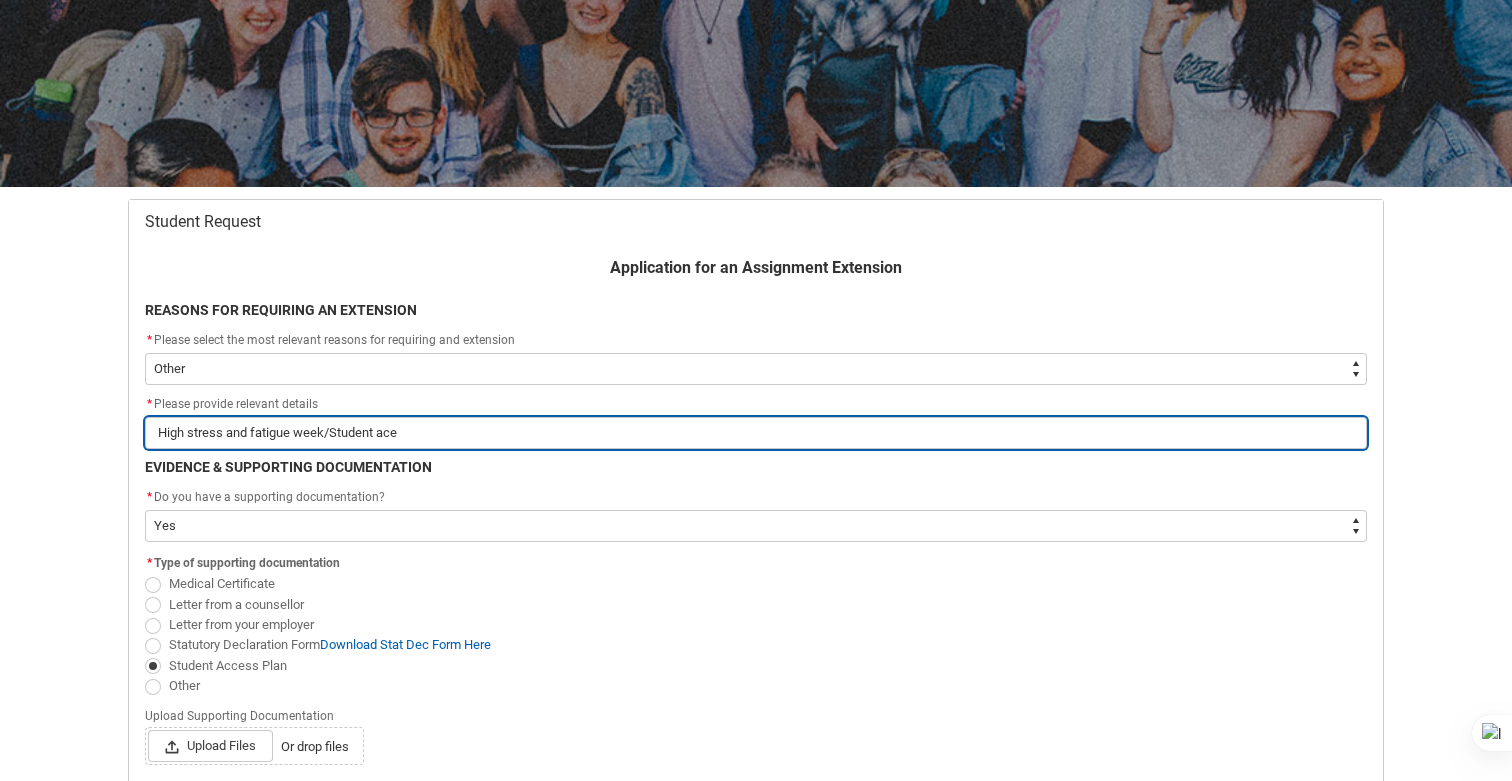 type on "High stress and fatigue week/Student acee" 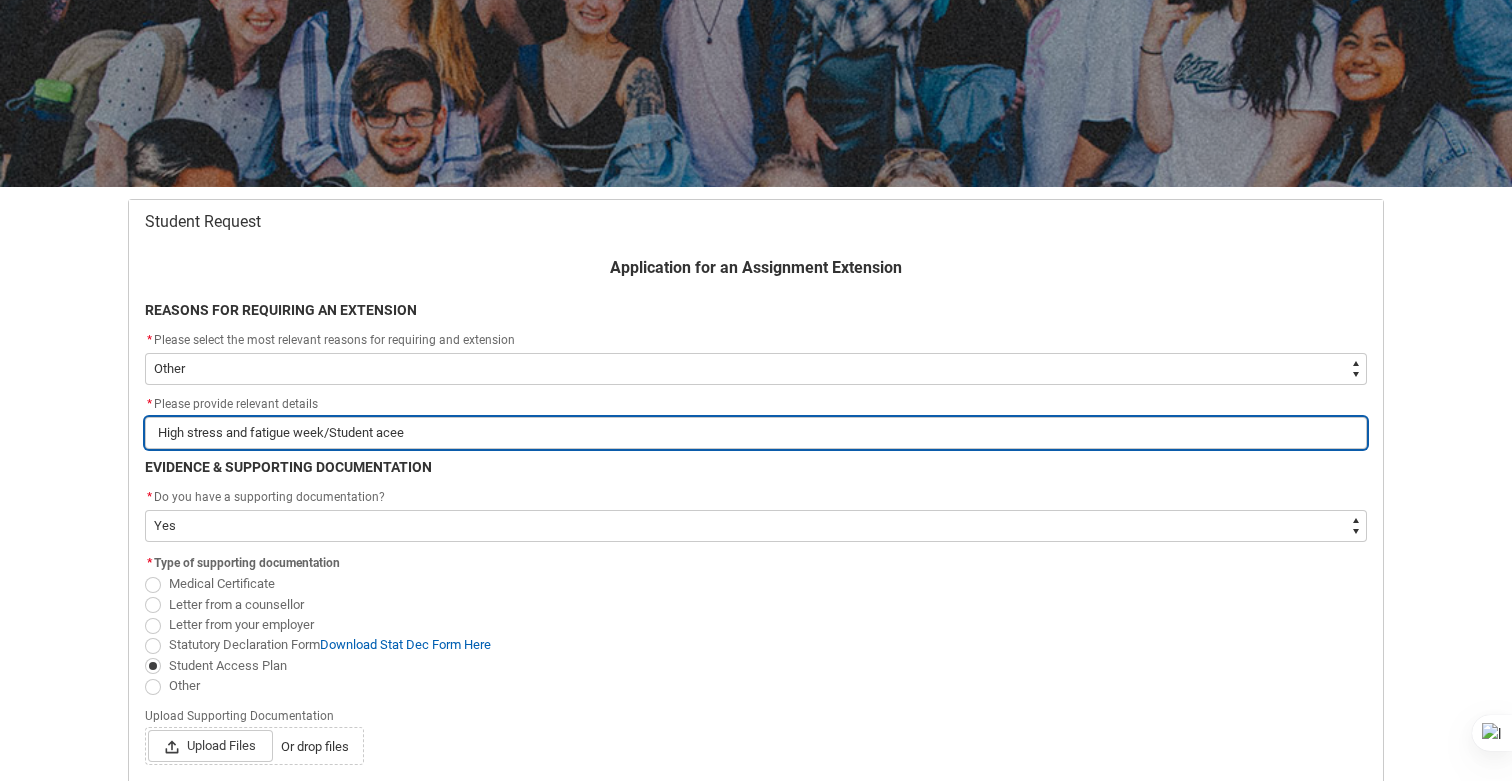 type on "High stress and fatigue week/Student ace" 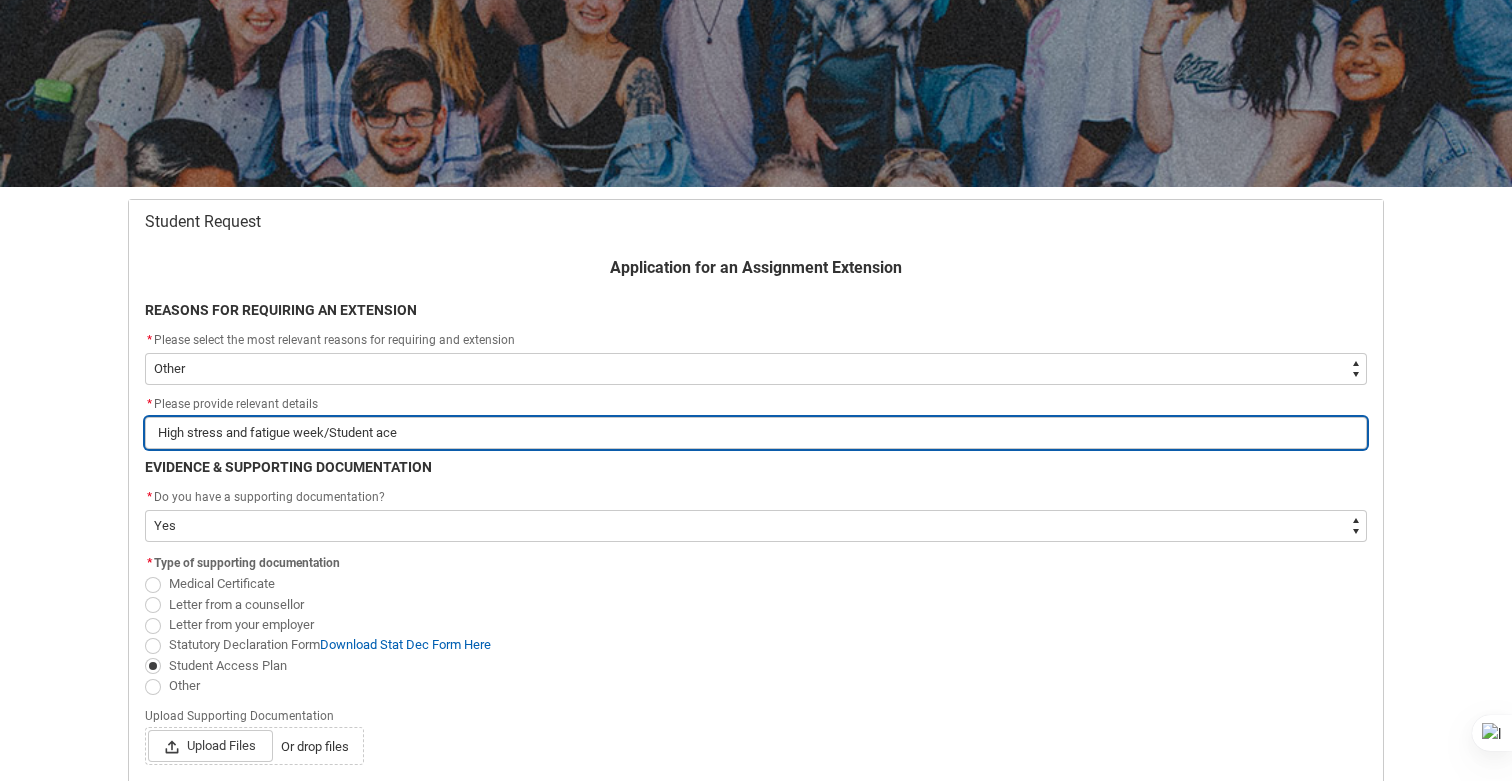 type on "High stress and fatigue week/Student aces" 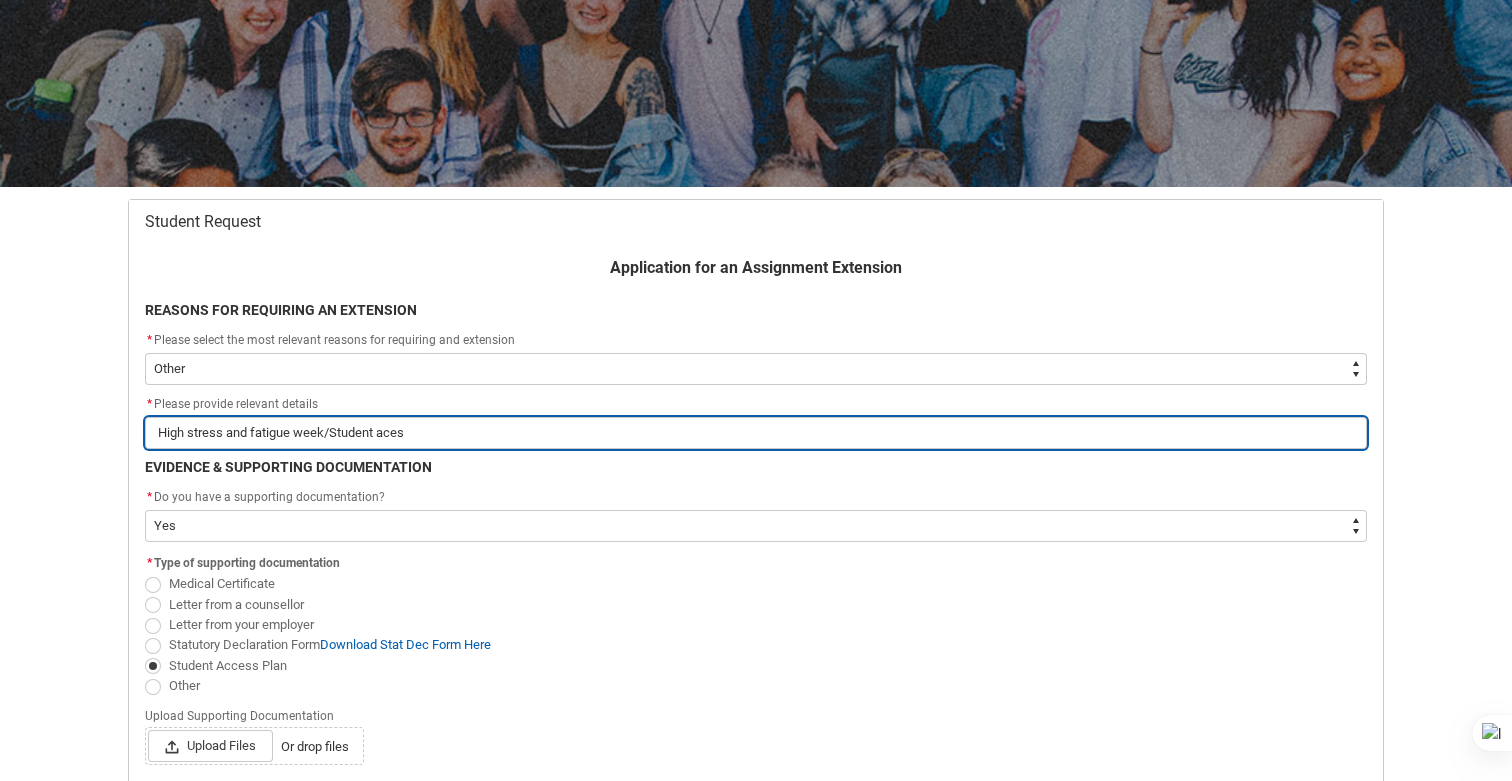 type on "High stress and fatigue week/Student acess" 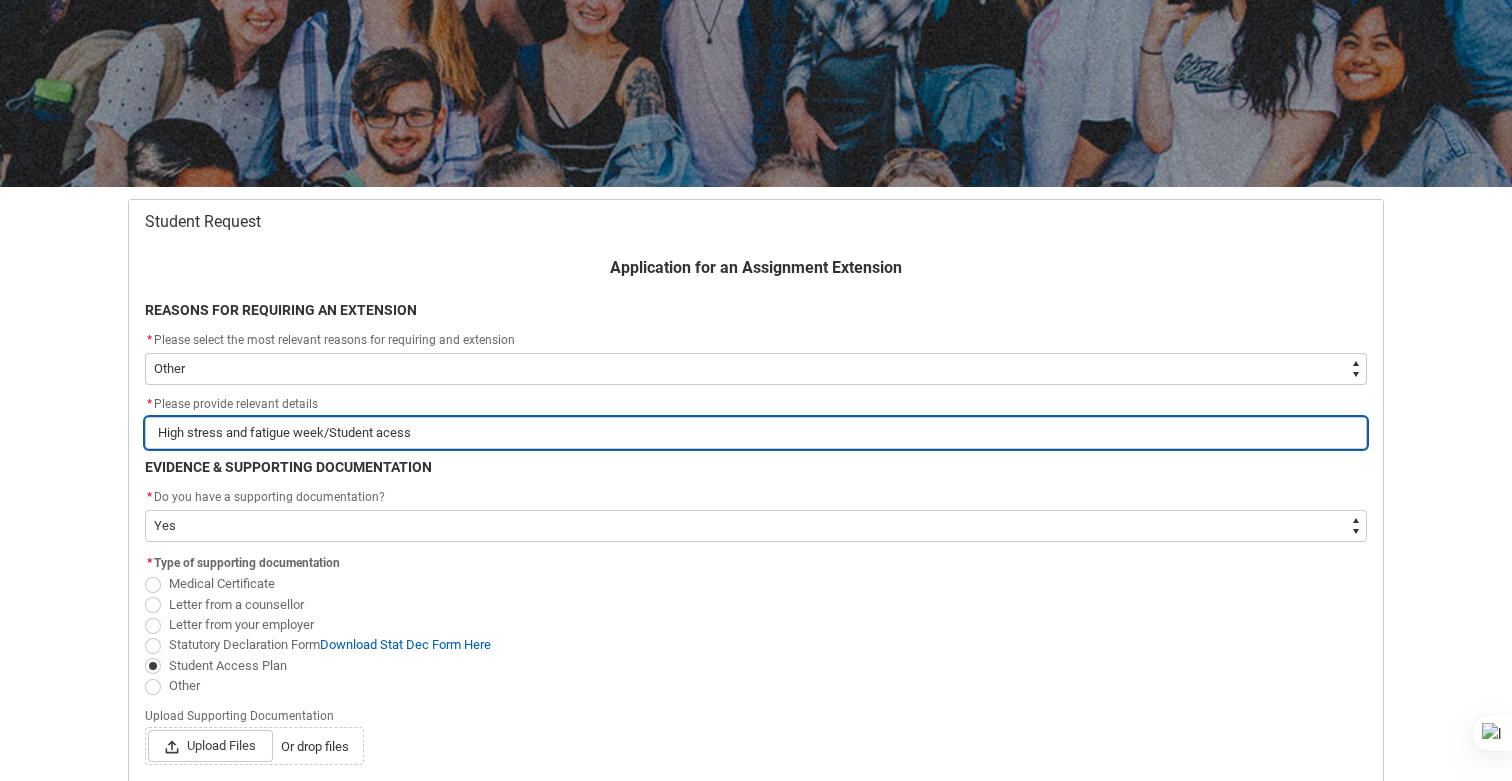 type on "High stress and fatigue week/Student acess" 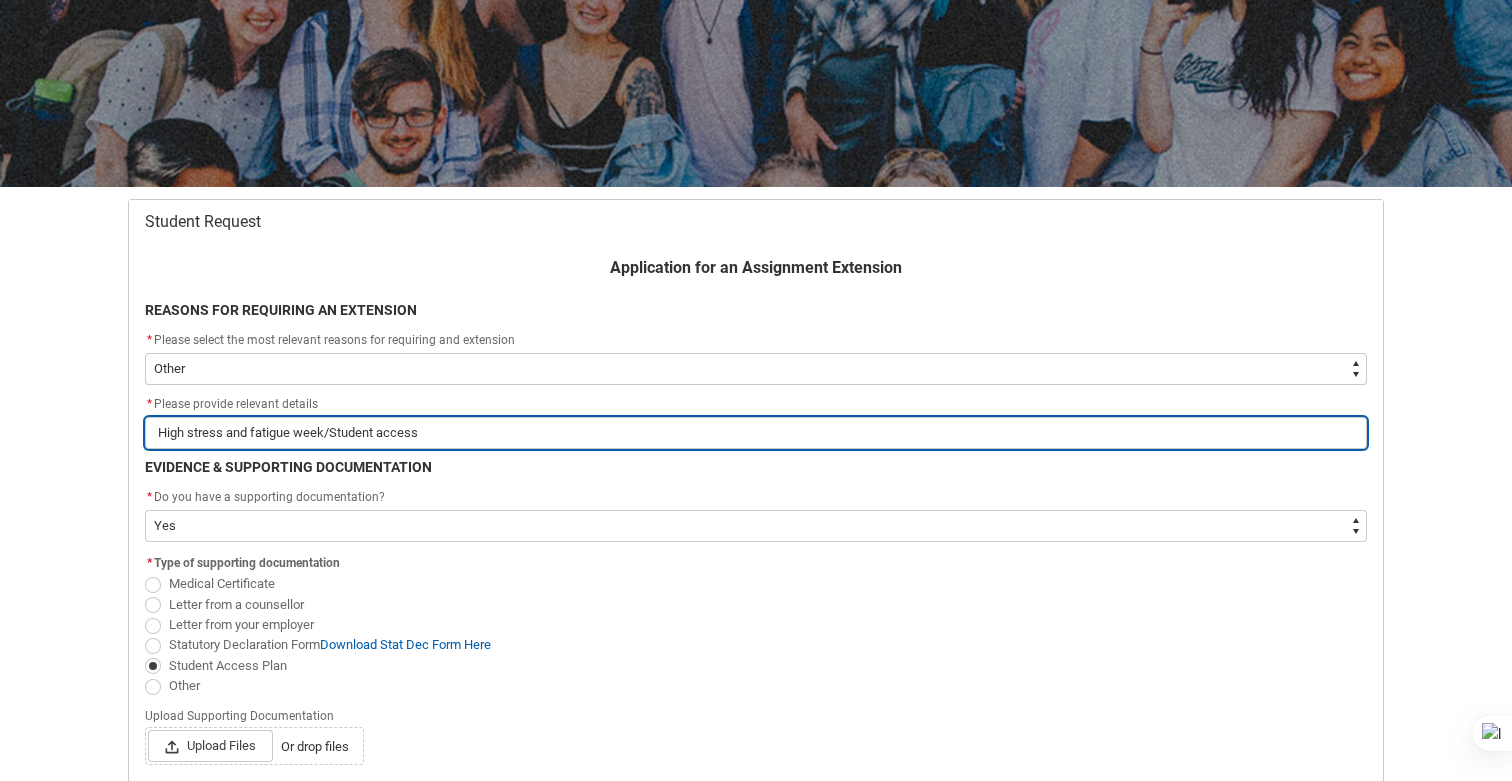 type on "High stress and fatigue week/Student access" 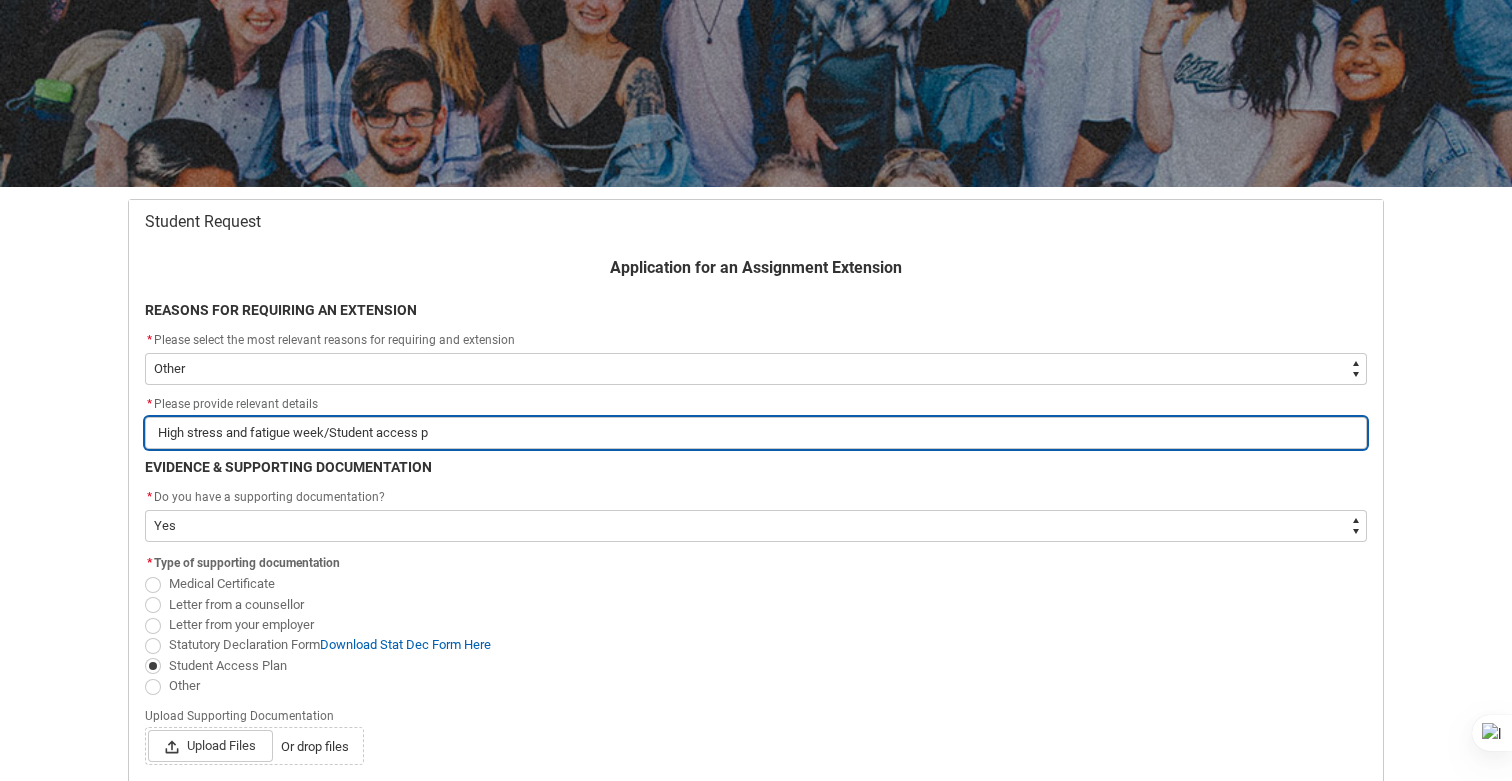 type on "High stress and fatigue week/Student access pl" 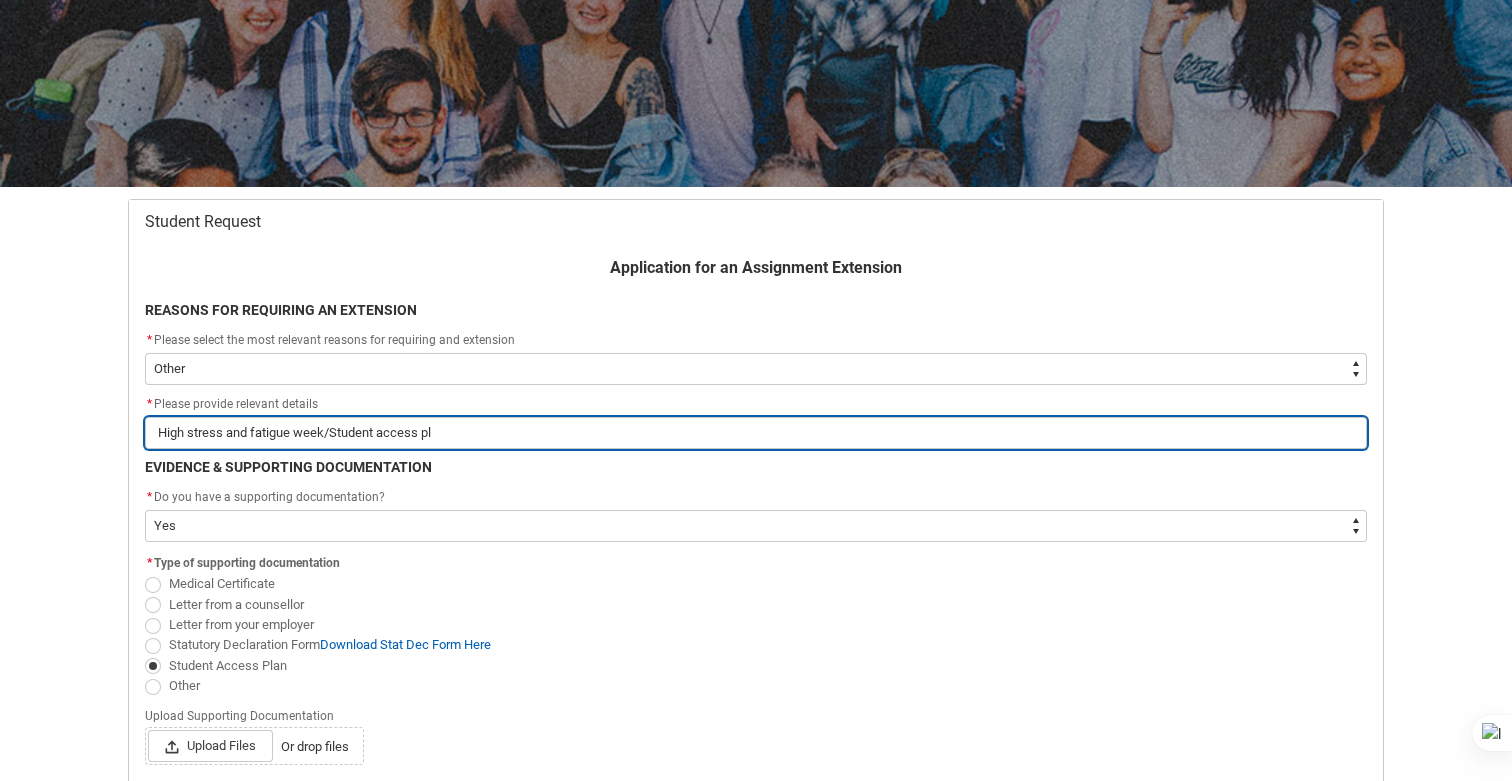 type on "High stress and fatigue week/Student access pla" 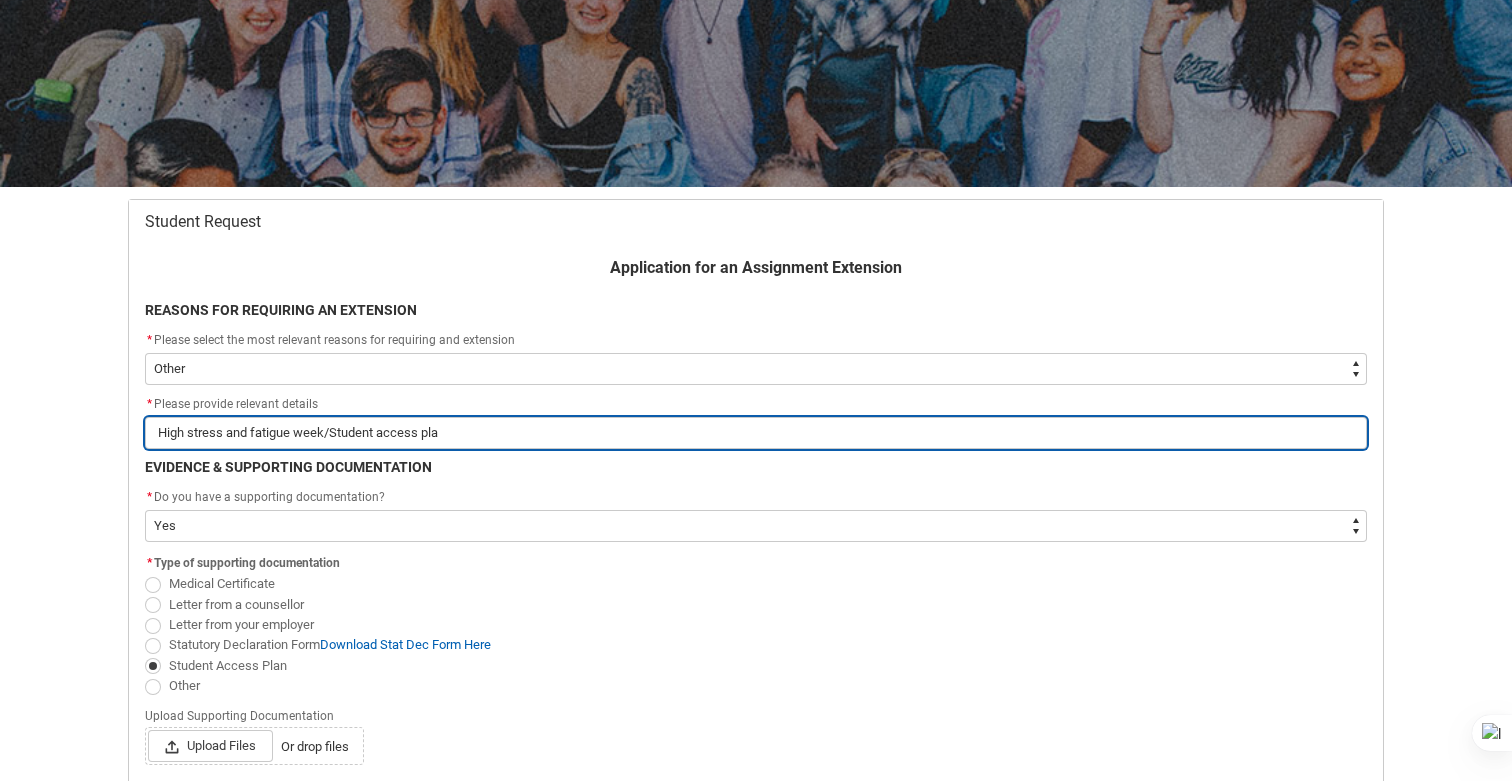 type on "High stress and fatigue week/Student access plan" 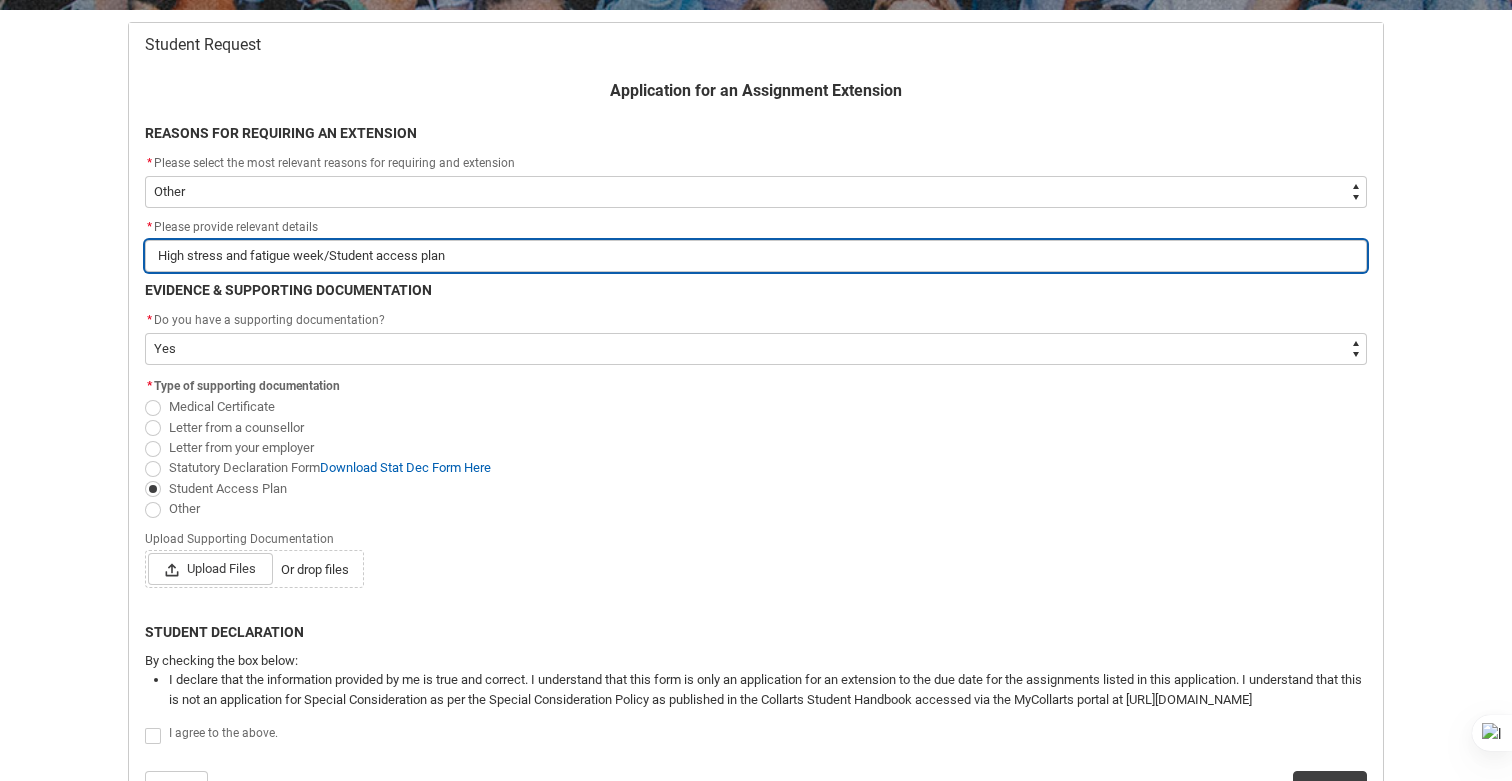 scroll, scrollTop: 605, scrollLeft: 0, axis: vertical 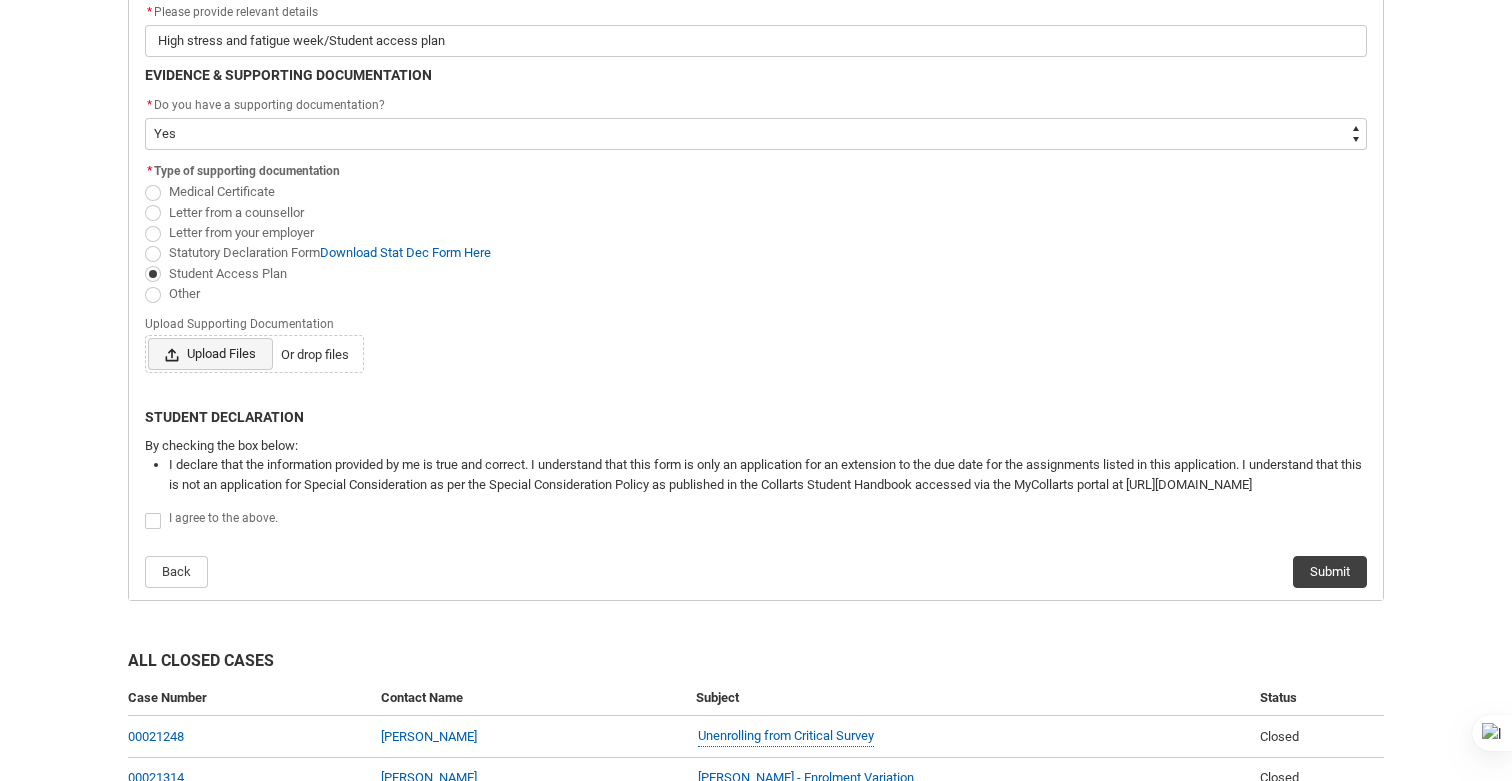 click on "Upload Files" at bounding box center (210, 354) 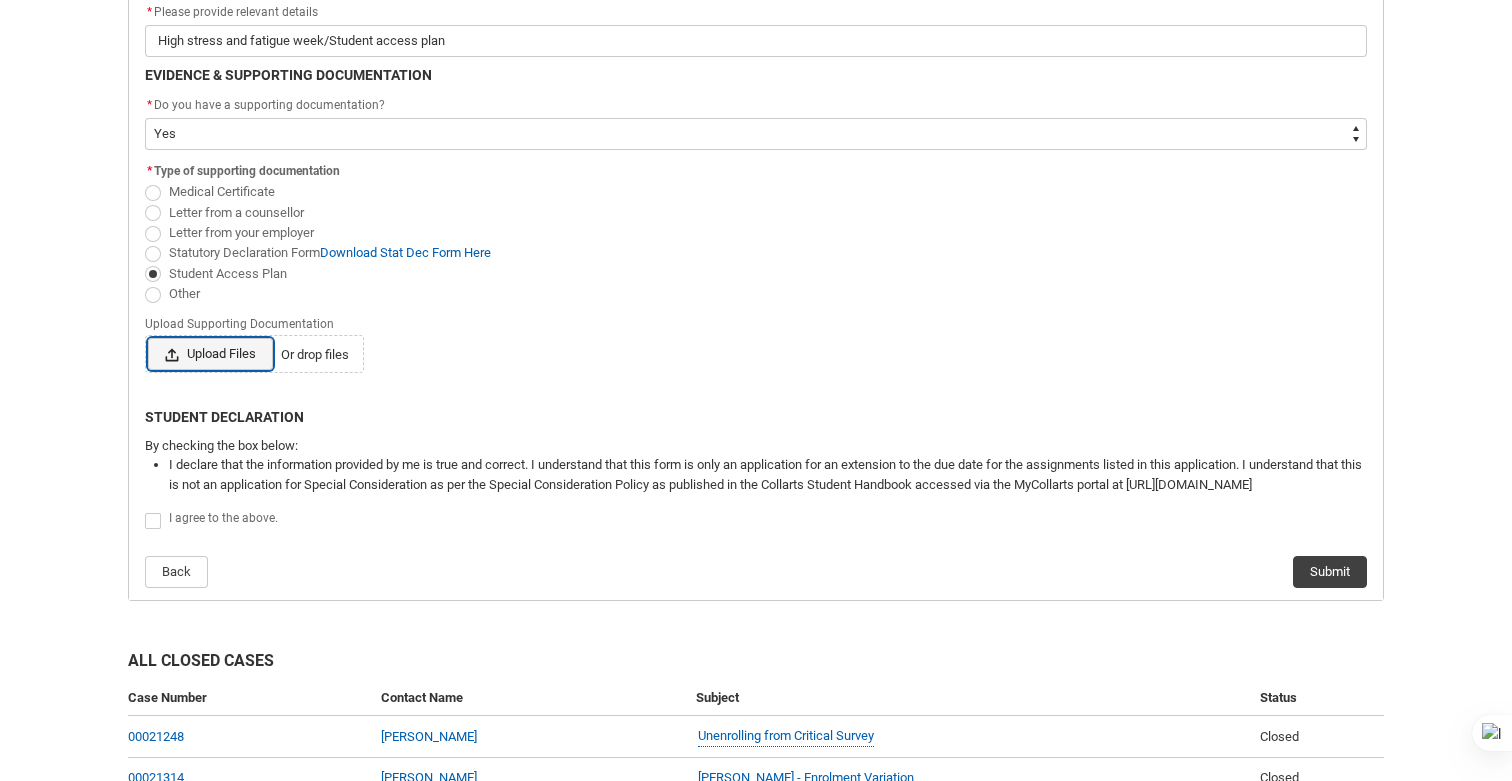type 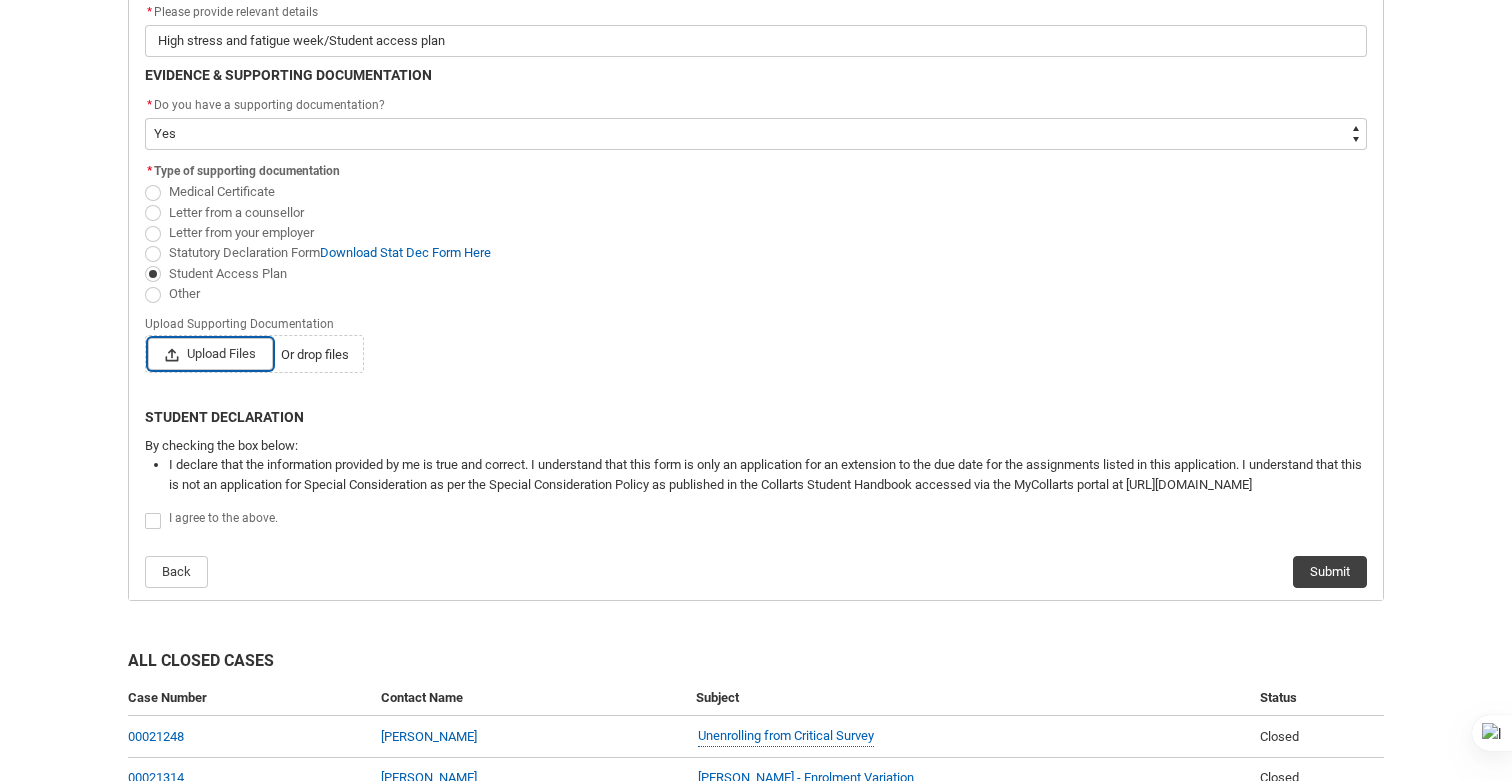type on "C:\fakepath\[PERSON_NAME] - Student Access Plan.pdf" 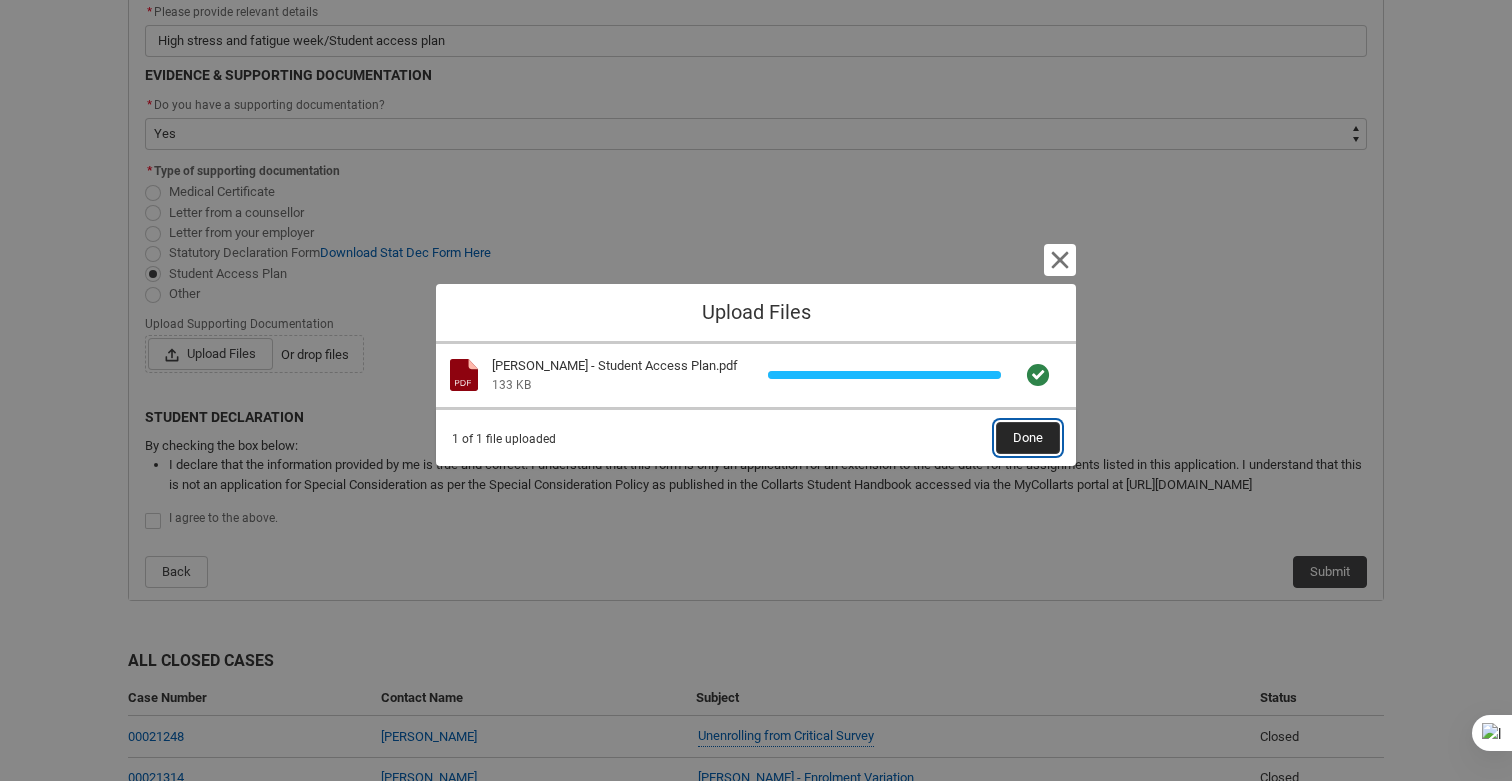click on "Done" at bounding box center (1028, 438) 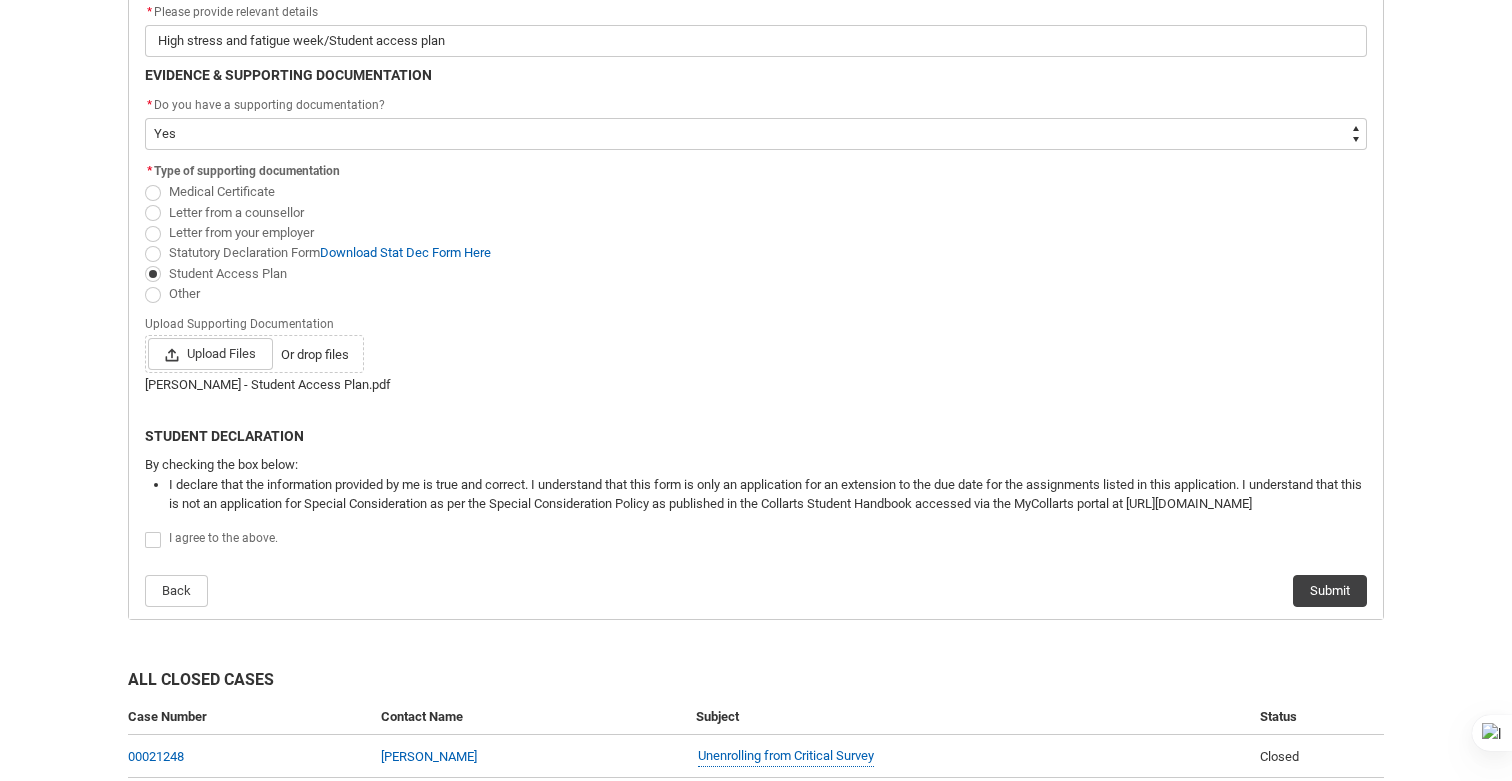 click 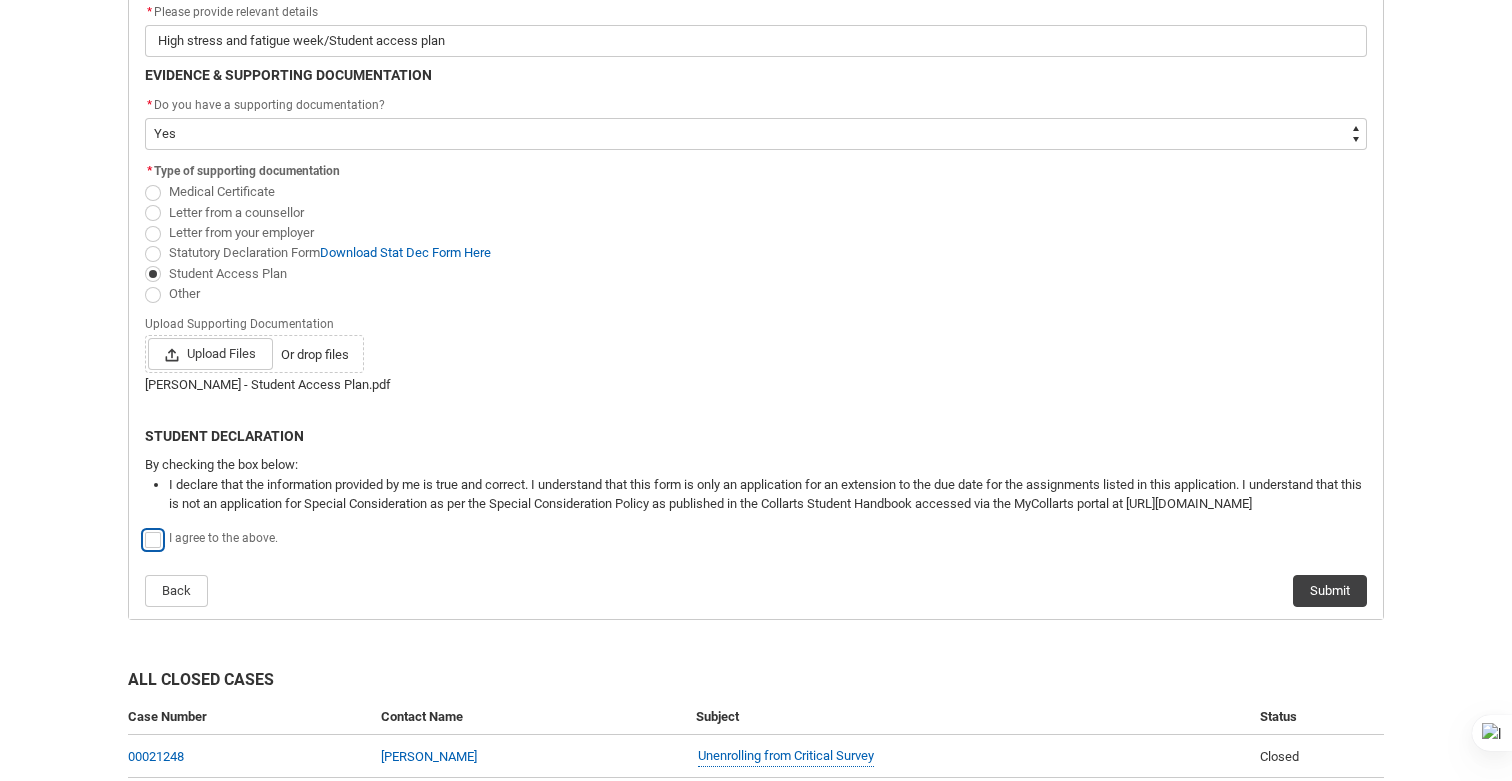 click at bounding box center (144, 529) 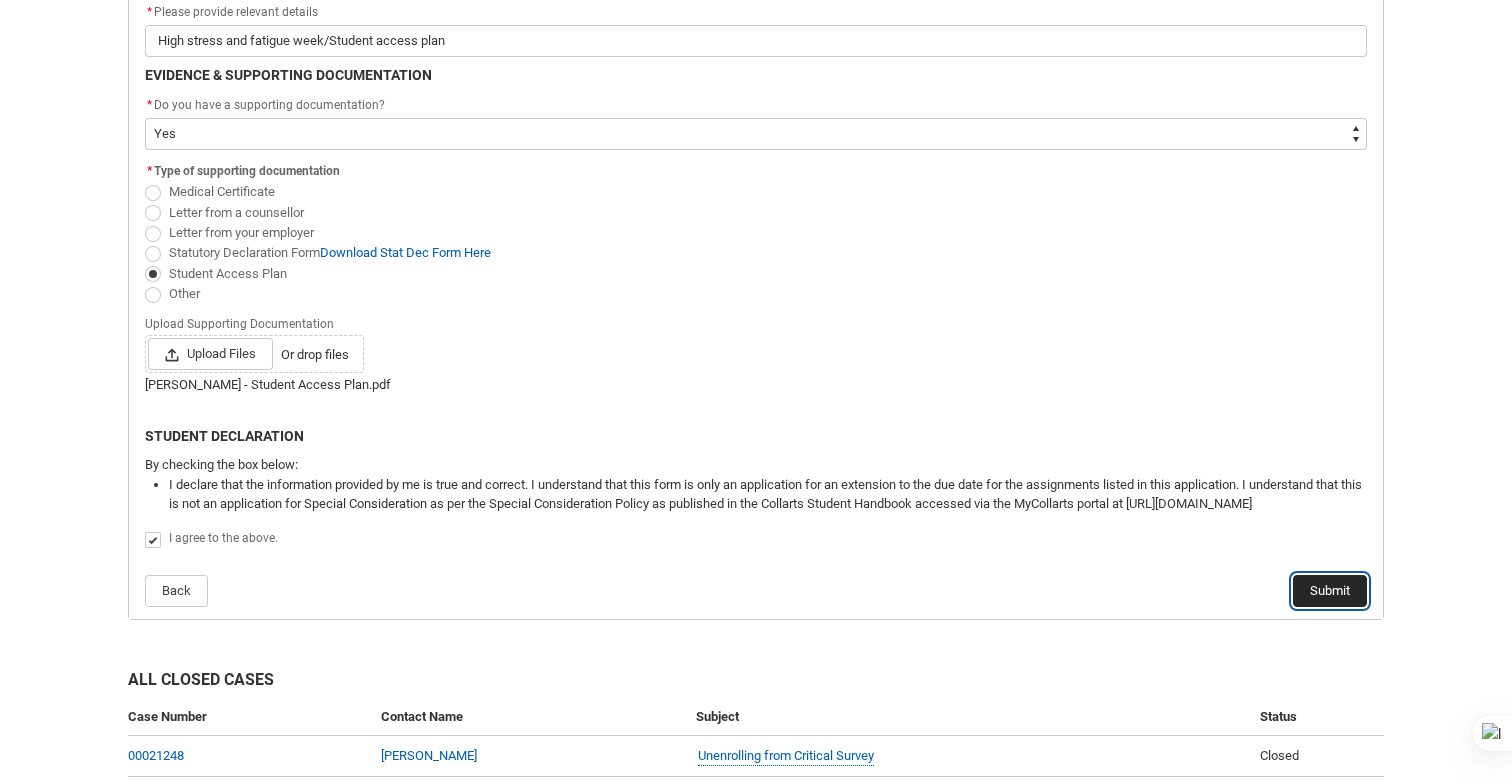 click on "Submit" 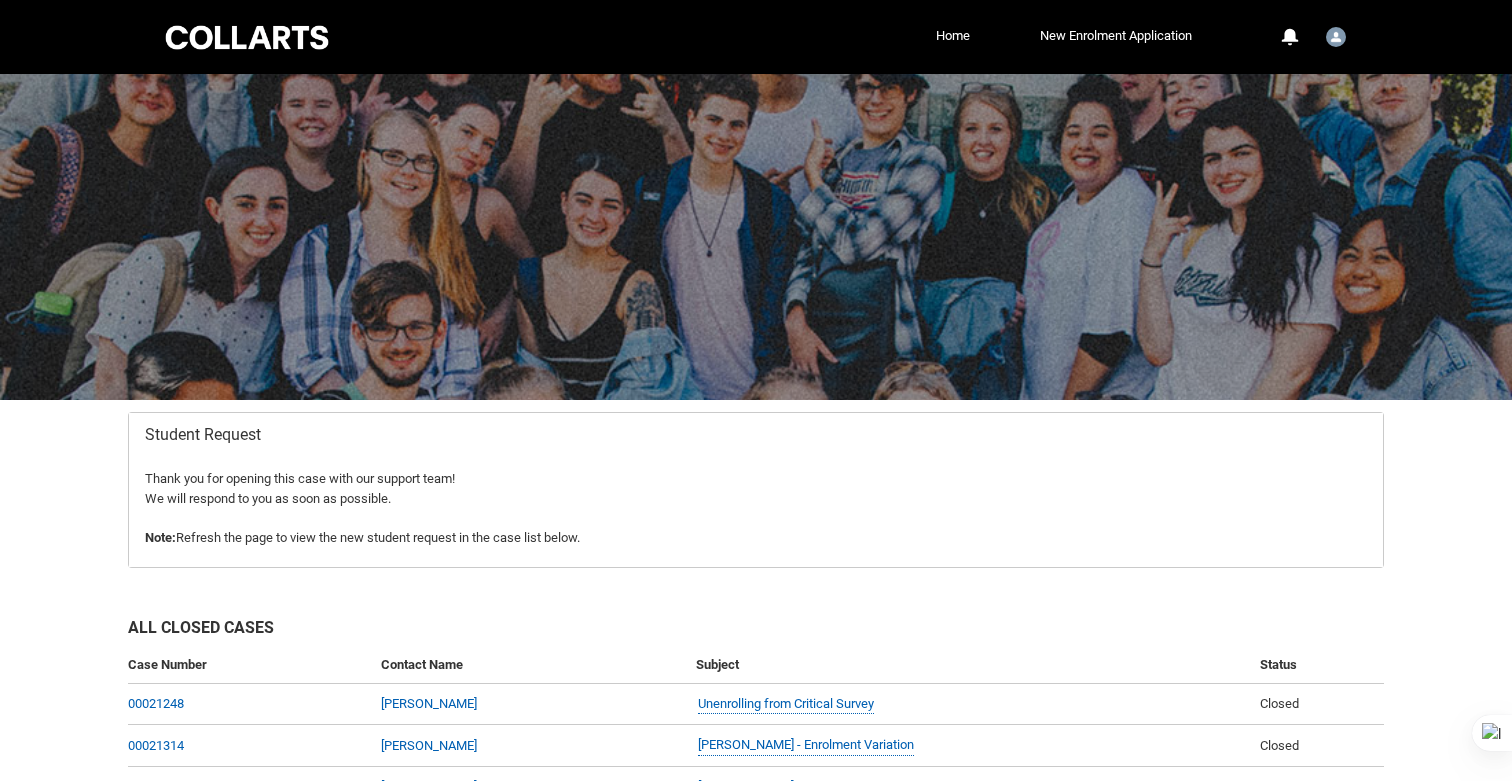 scroll, scrollTop: 213, scrollLeft: 0, axis: vertical 